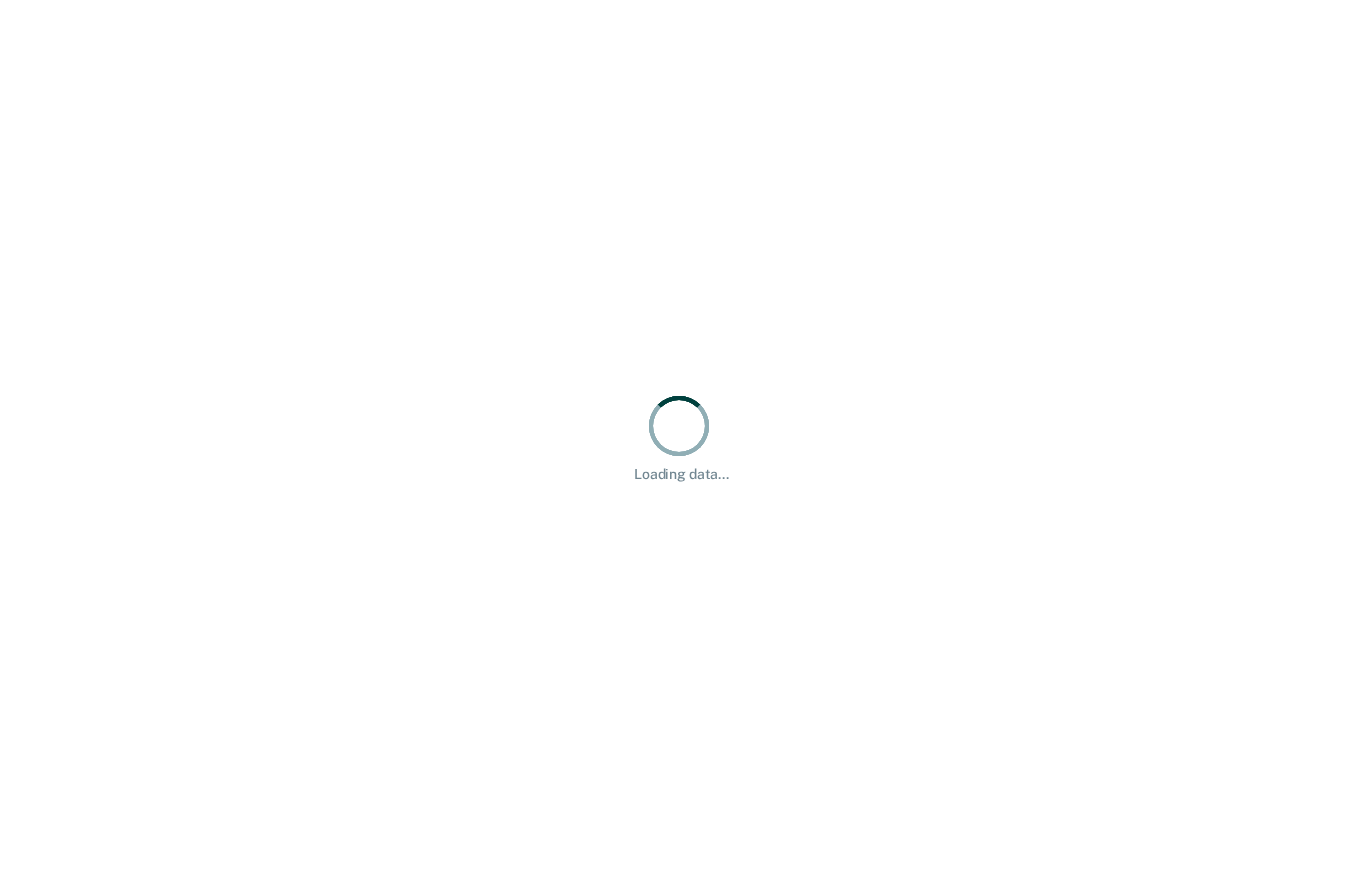 scroll, scrollTop: 0, scrollLeft: 0, axis: both 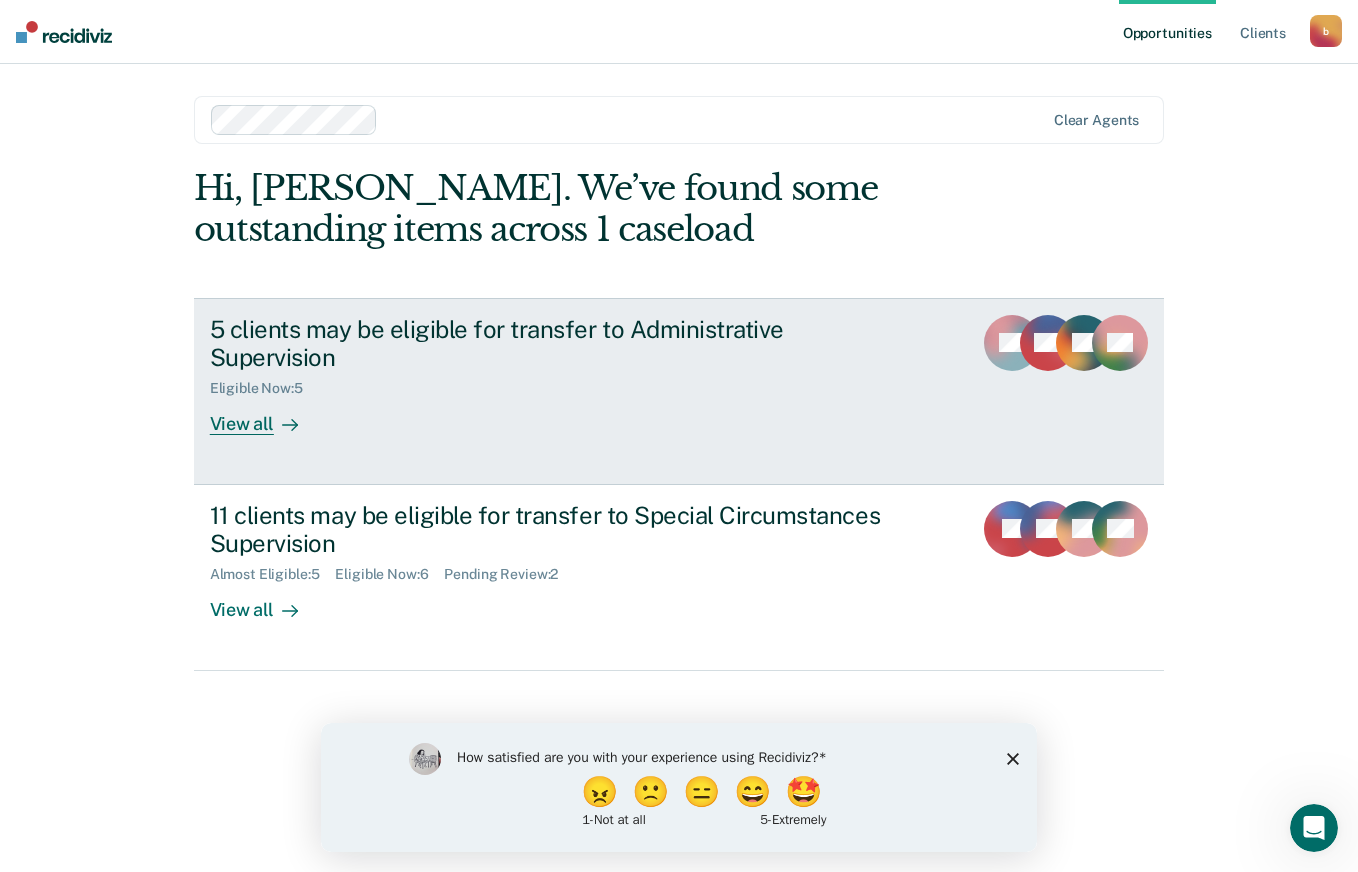click on "View all" at bounding box center (266, 416) 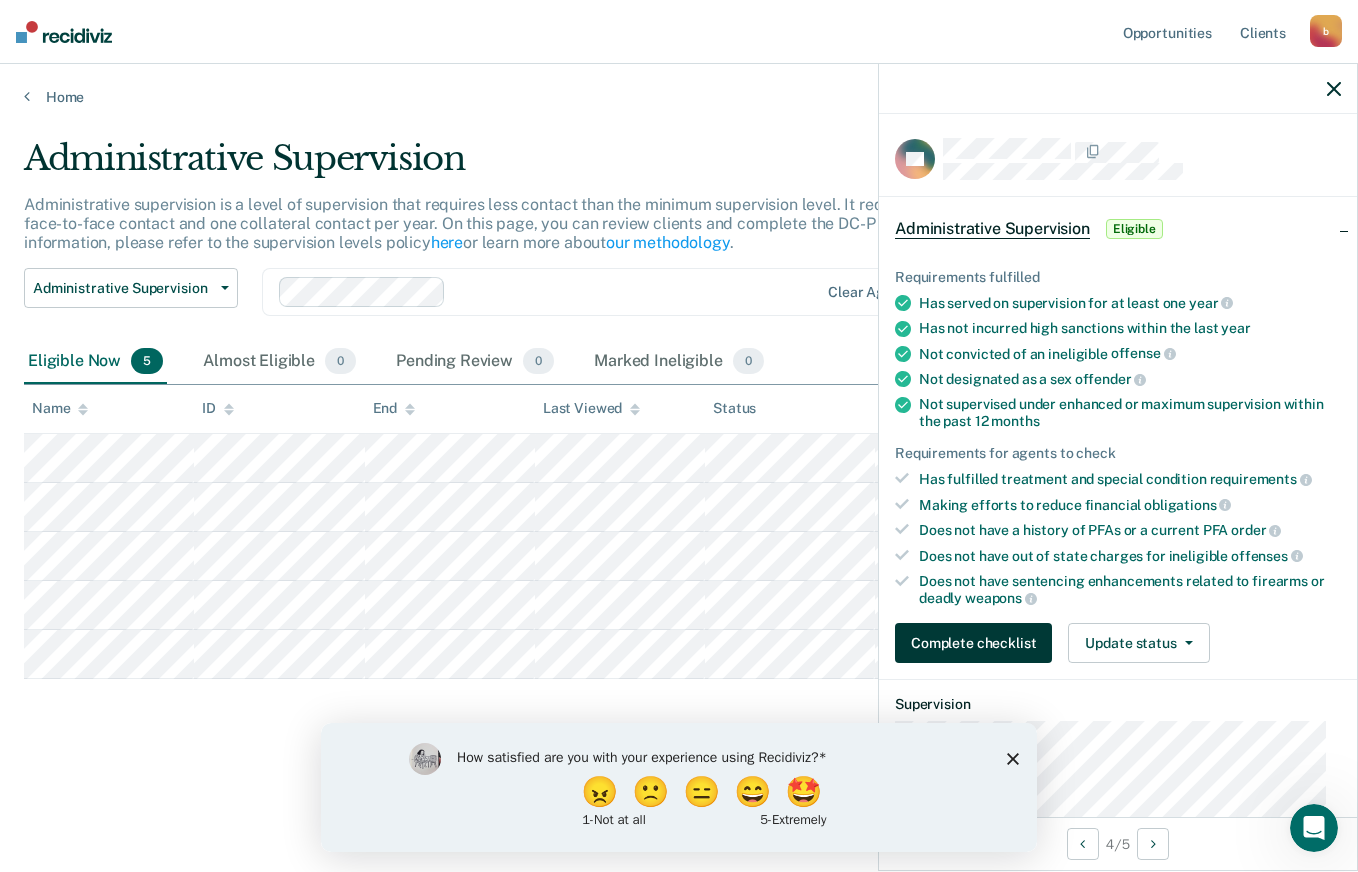 click on "Complete checklist" at bounding box center (973, 643) 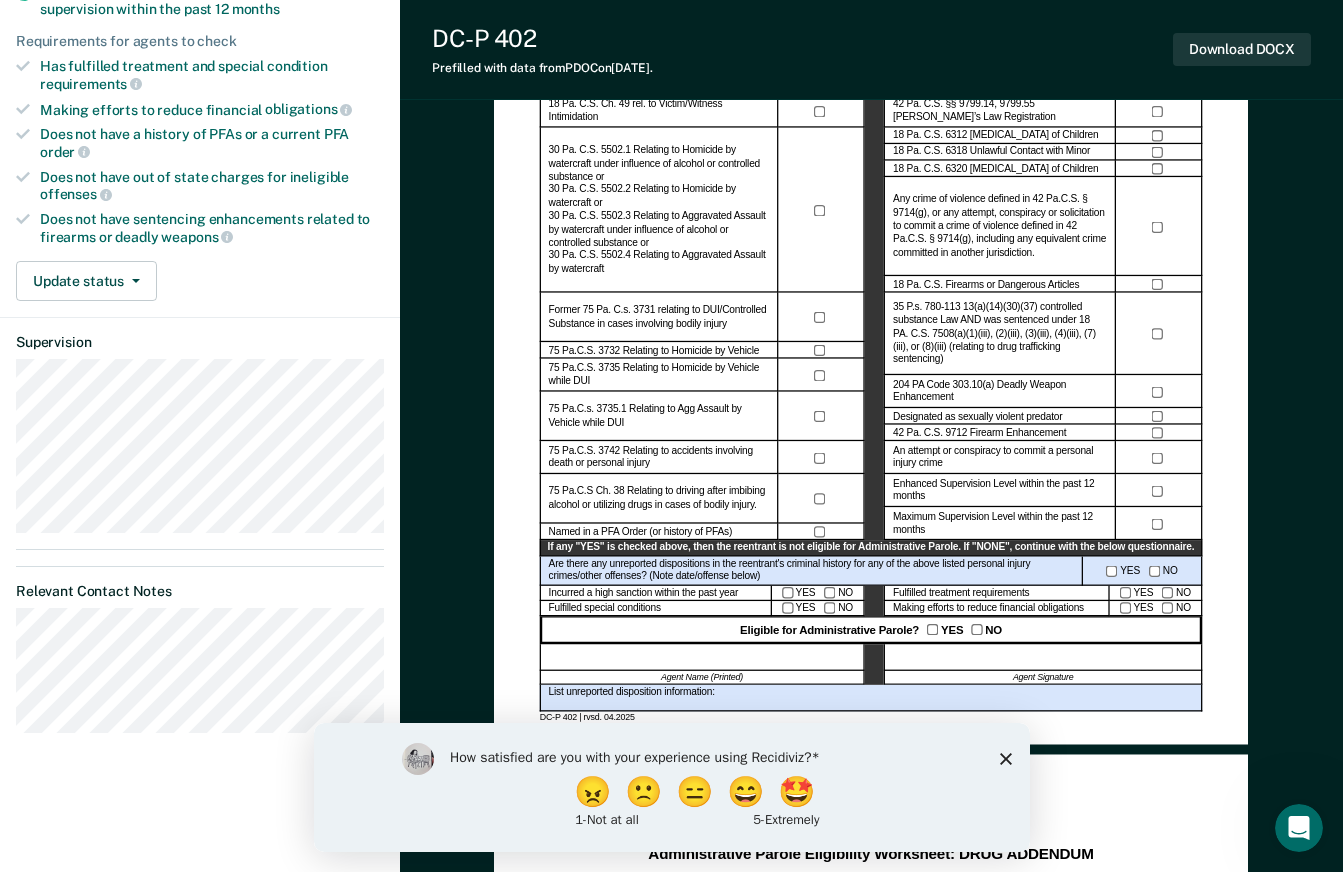 scroll, scrollTop: 427, scrollLeft: 0, axis: vertical 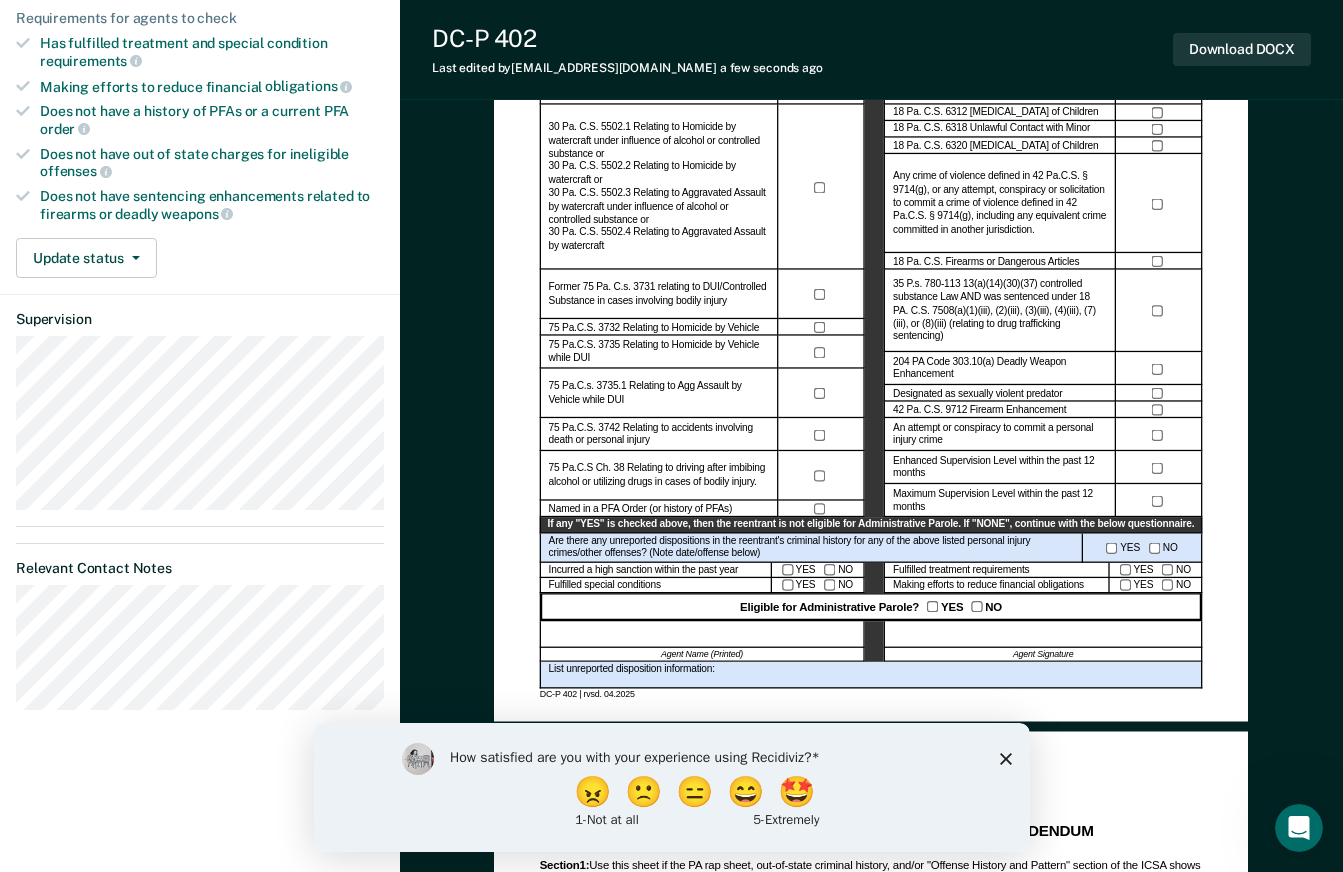 click at bounding box center (702, 634) 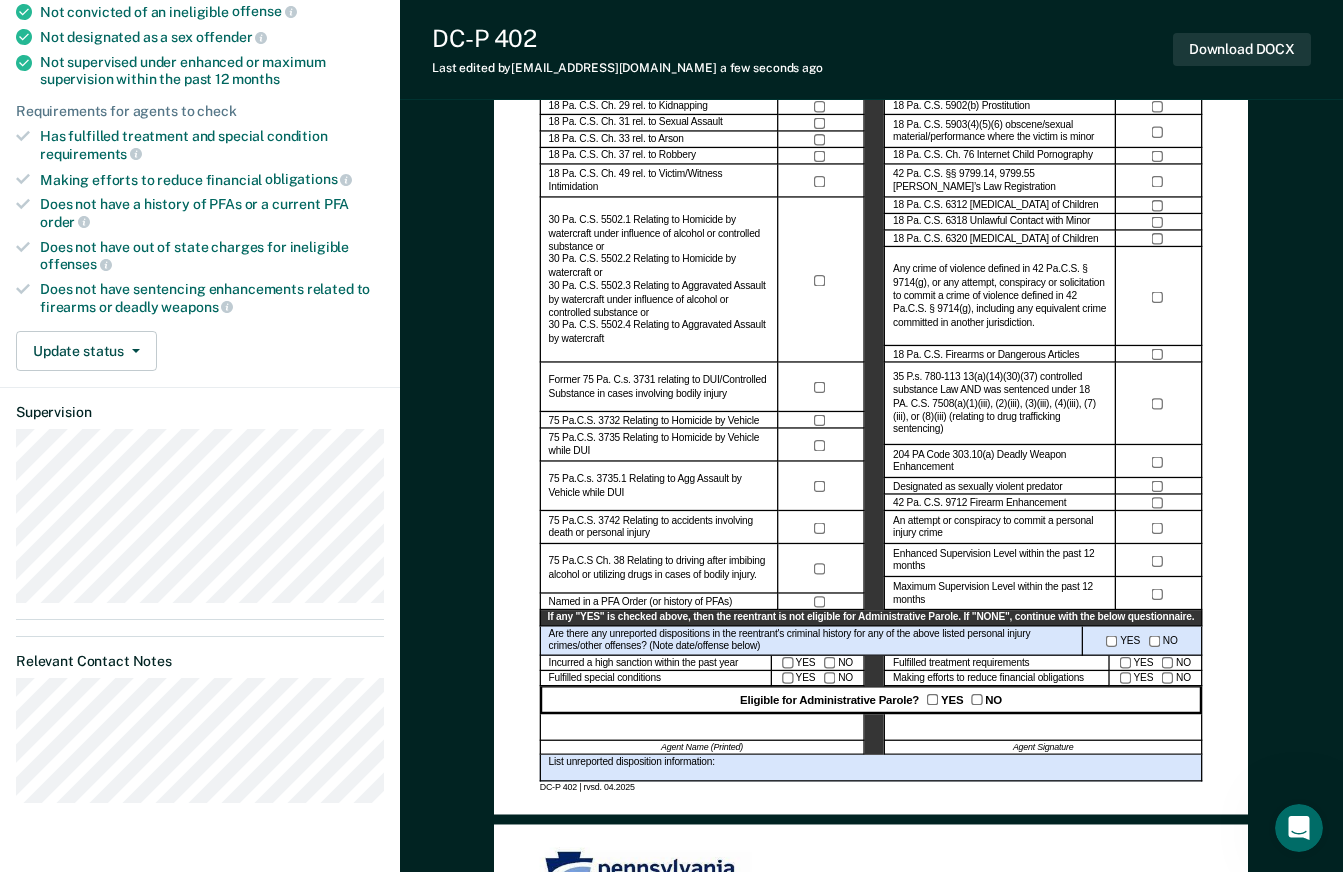 scroll, scrollTop: 0, scrollLeft: 0, axis: both 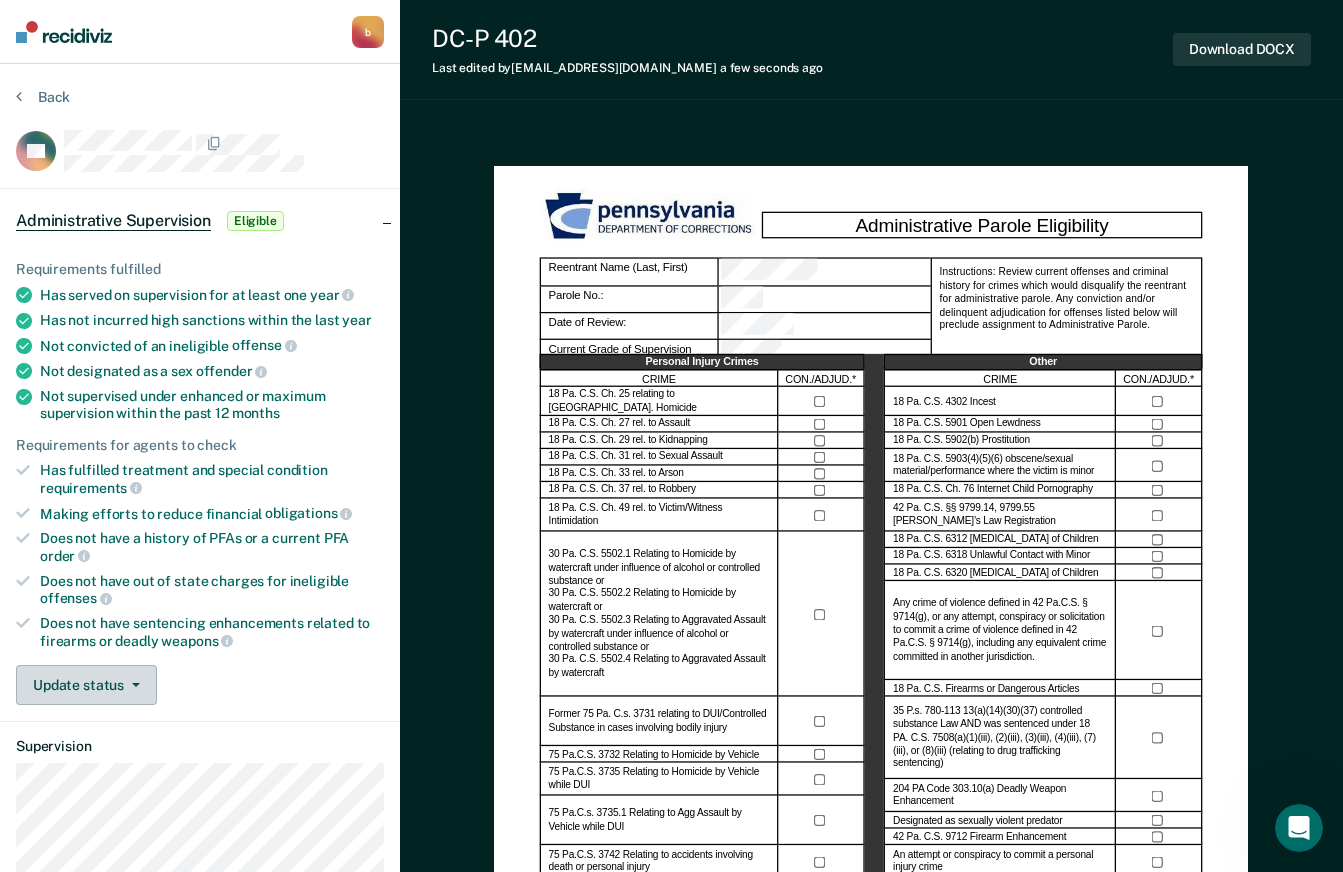 click 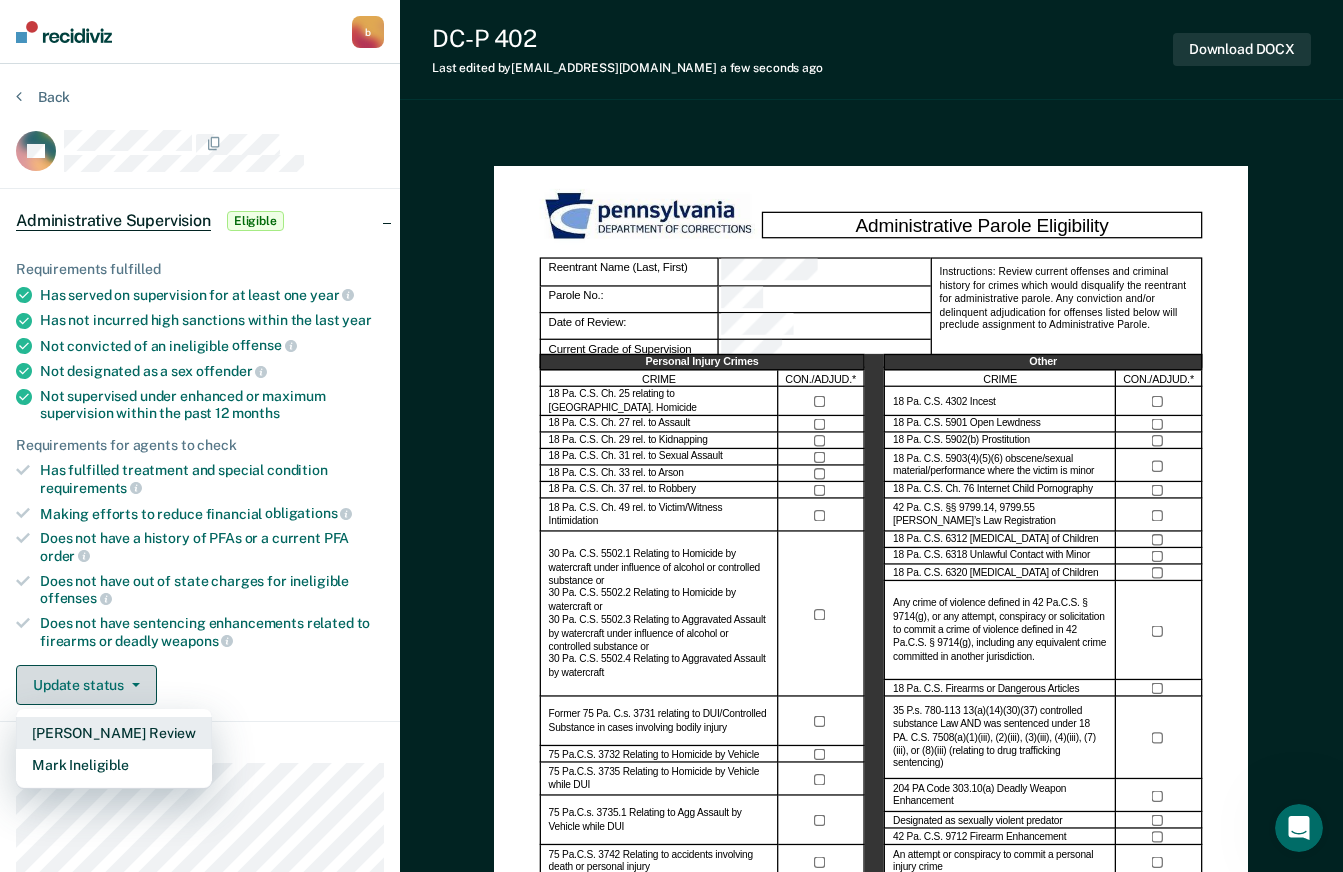 click on "[PERSON_NAME] Review" at bounding box center (114, 733) 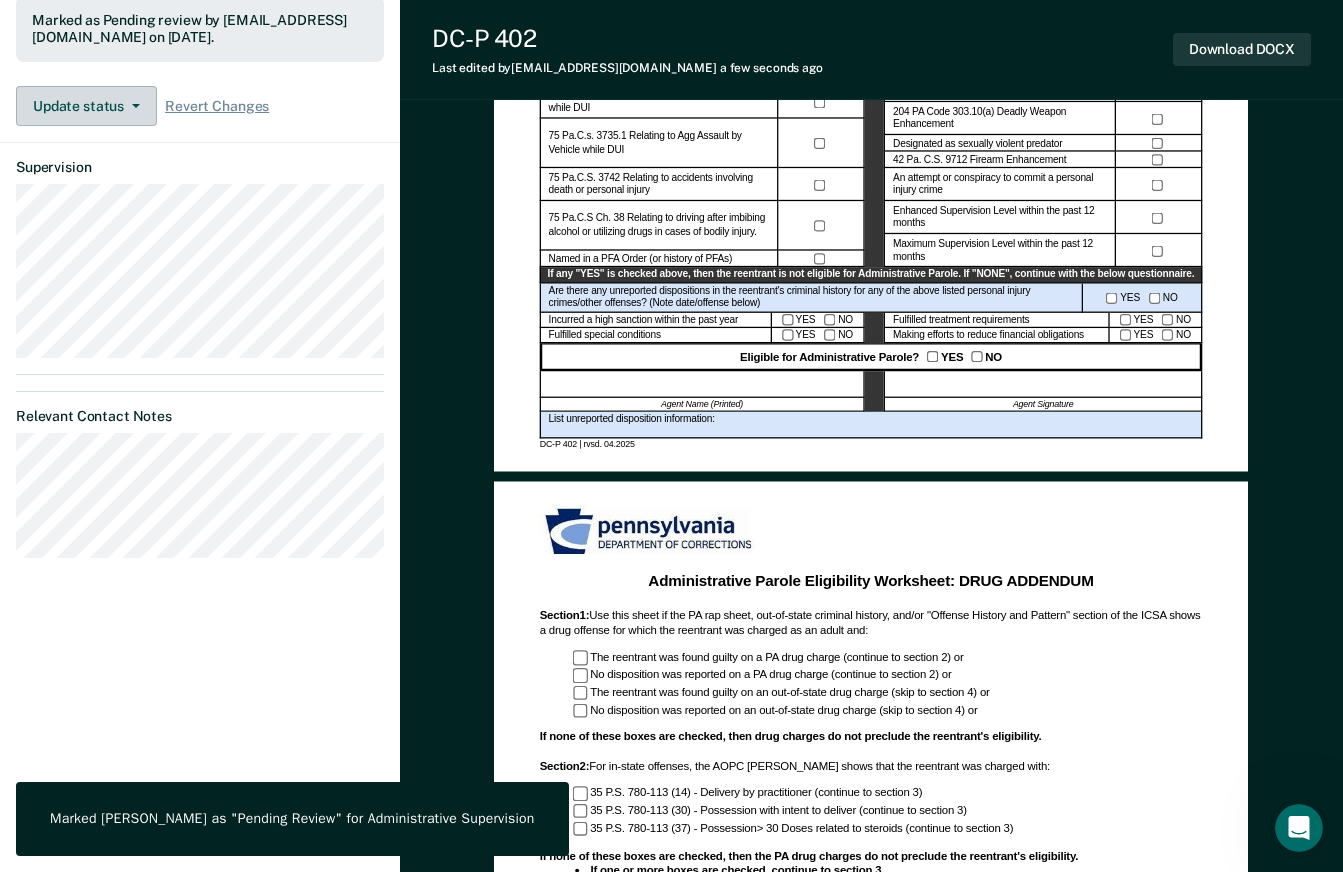 scroll, scrollTop: 655, scrollLeft: 0, axis: vertical 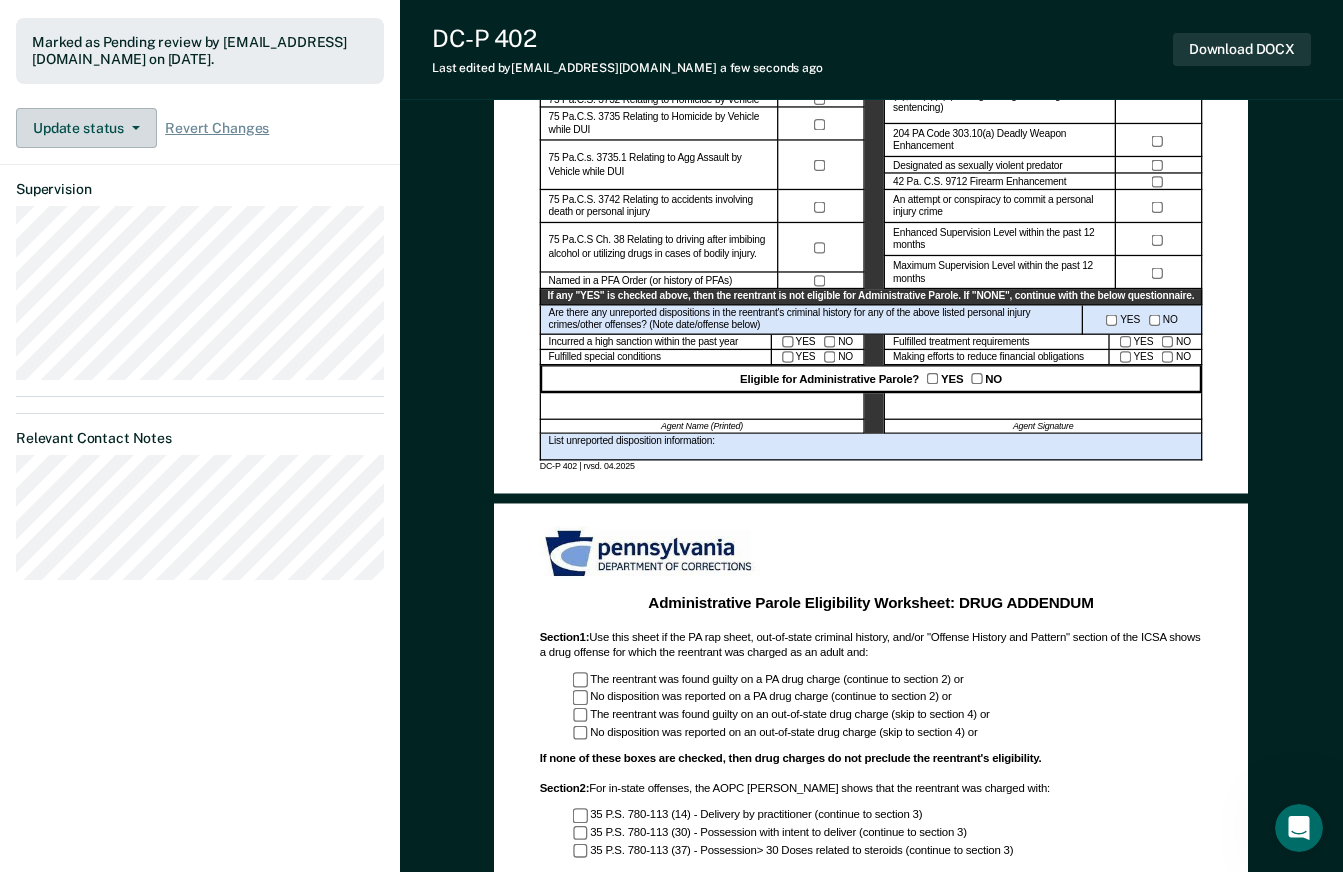 click at bounding box center [702, 406] 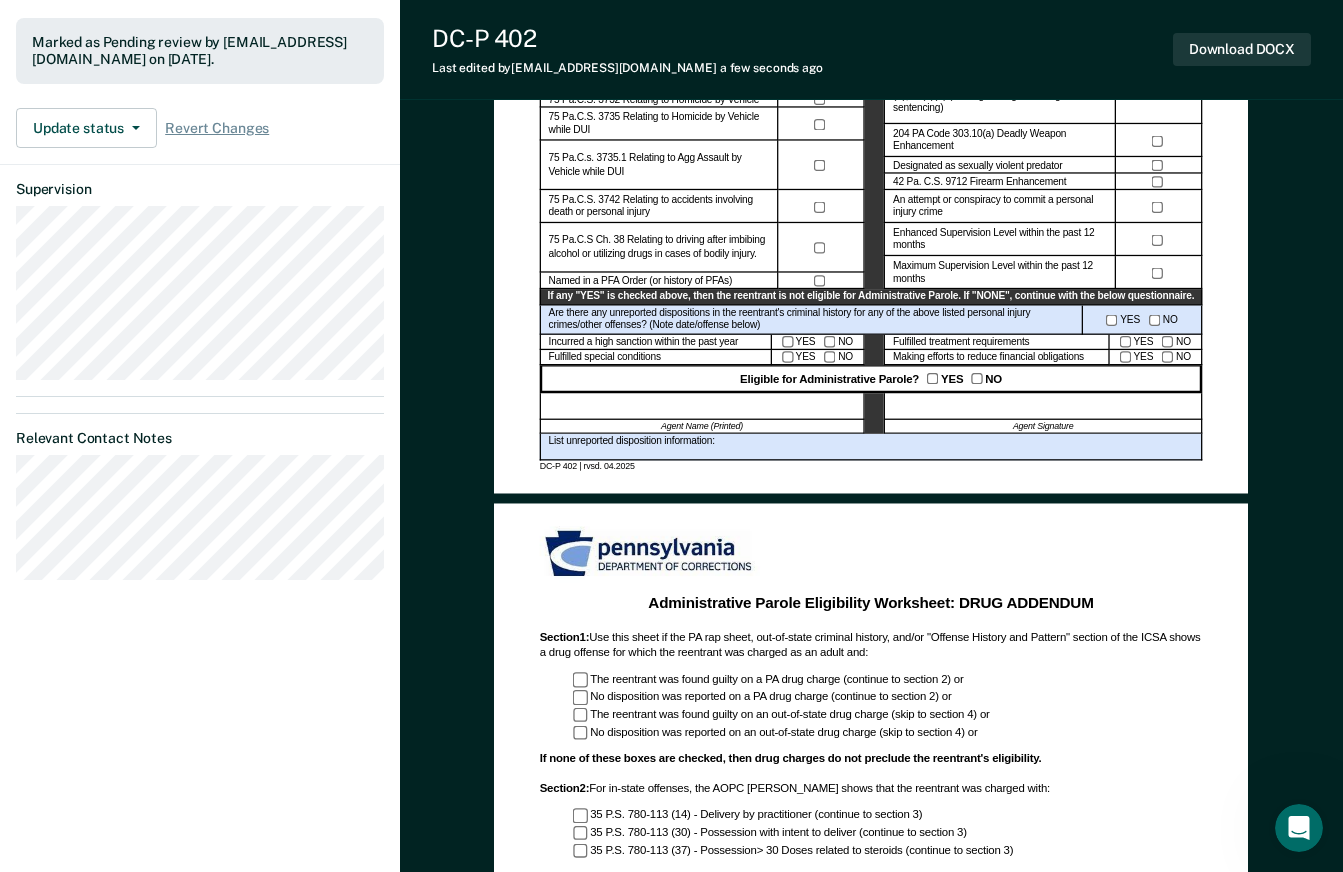 click at bounding box center [702, 406] 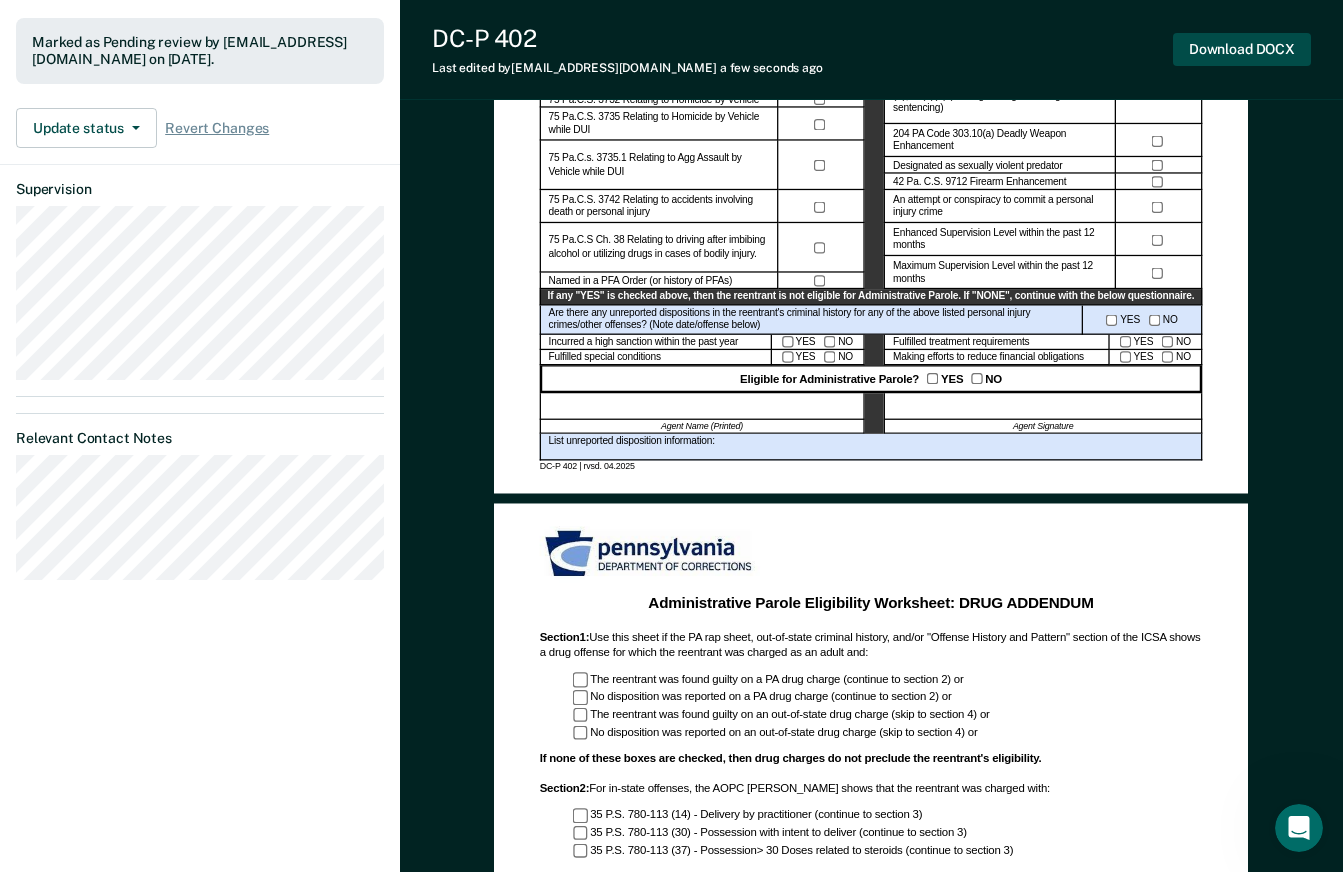 click on "Download DOCX" at bounding box center (1242, 49) 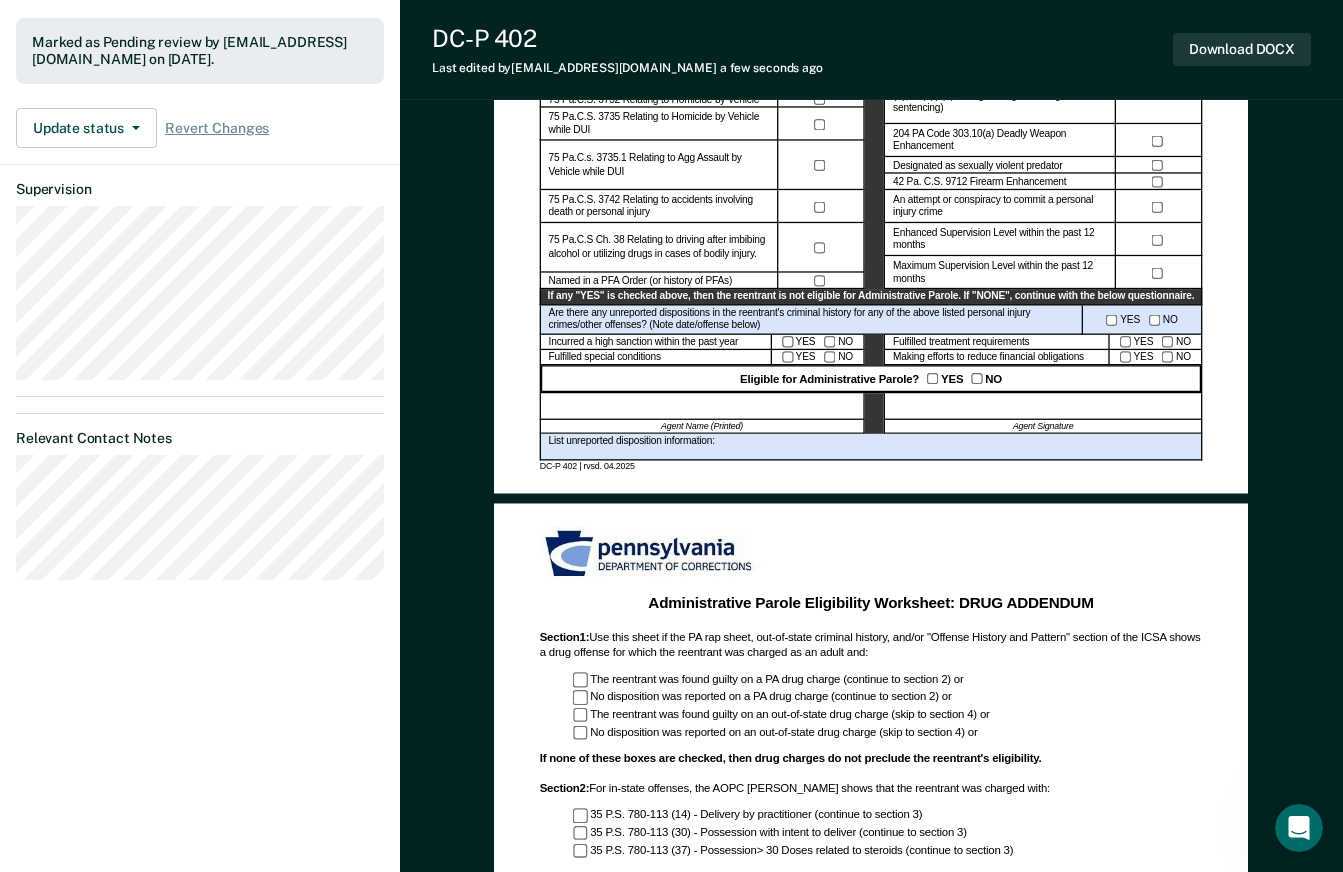 click on "Administrative Parole Eligibility Reentrant Name (Last, First) Parole No.: Date of Review: Current Grade of Supervision Instructions: Review current offenses and criminal history for crimes which would disqualify the reentrant for administrative parole. Any conviction and/or delinquent adjudication for offenses listed below will preclude assignment to Administrative Parole. Personal Injury Crimes CRIME CON./ADJUD.* 18 Pa. C.S. Ch. 25 relating to [GEOGRAPHIC_DATA]. Homicide 18 Pa. C.S. Ch. 27 rel. to Assault 18 Pa. C.S. Ch. 29 rel. to Kidnapping 18 Pa. C.S. Ch. 31 rel. to Sexual Assault 18 Pa. C.S. Ch. 33 rel. to Arson 18 Pa. C.S. Ch. 37 rel. to Robbery 18 Pa. C.S. Ch. 49 rel. to Victim/Witness Intimidation Former 75 Pa. C.s. 3731 relating to DUI/Controlled Substance in cases involving bodily injury 75 Pa.C.S. 3732 Relating to Homicide by Vehicle 75 Pa.C.S. 3735 Relating to Homicide by Vehicle while DUI 75 Pa.C.s. 3735.1 Relating to Agg Assault by Vehicle while DUI Named in a PFA Order (or history of PFAs) Other CRIME YES" at bounding box center (871, 2) 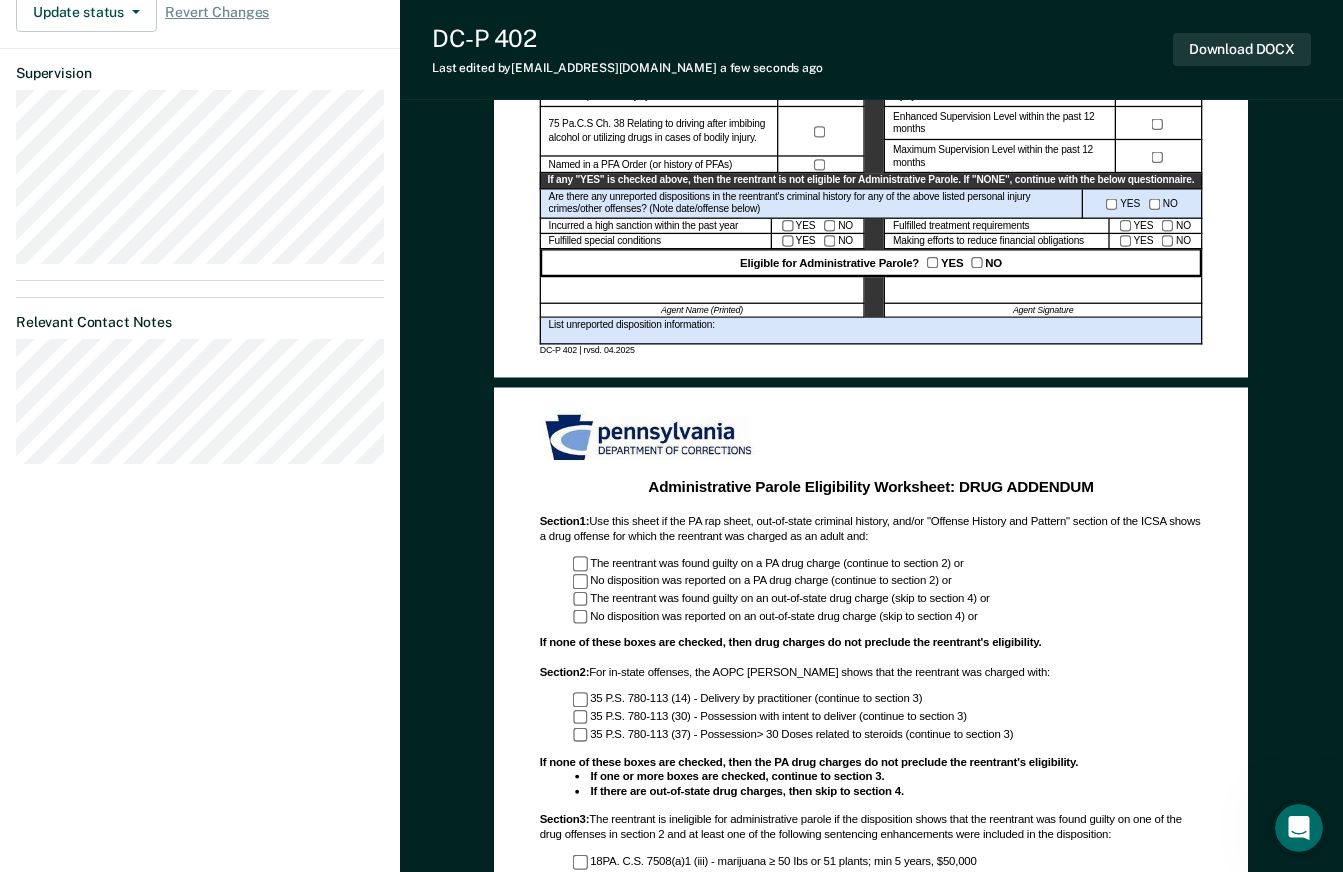scroll, scrollTop: 774, scrollLeft: 0, axis: vertical 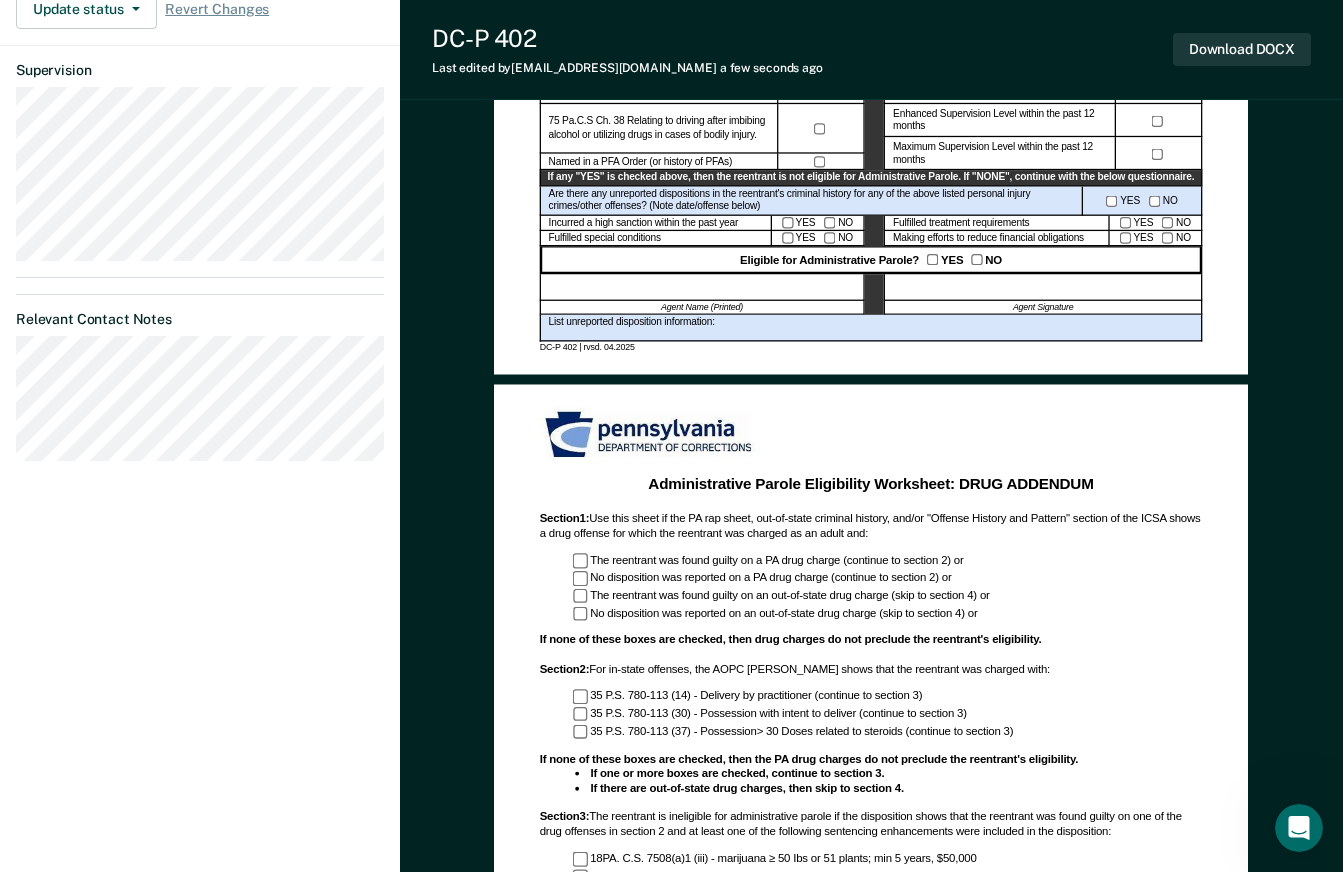 click at bounding box center [702, 287] 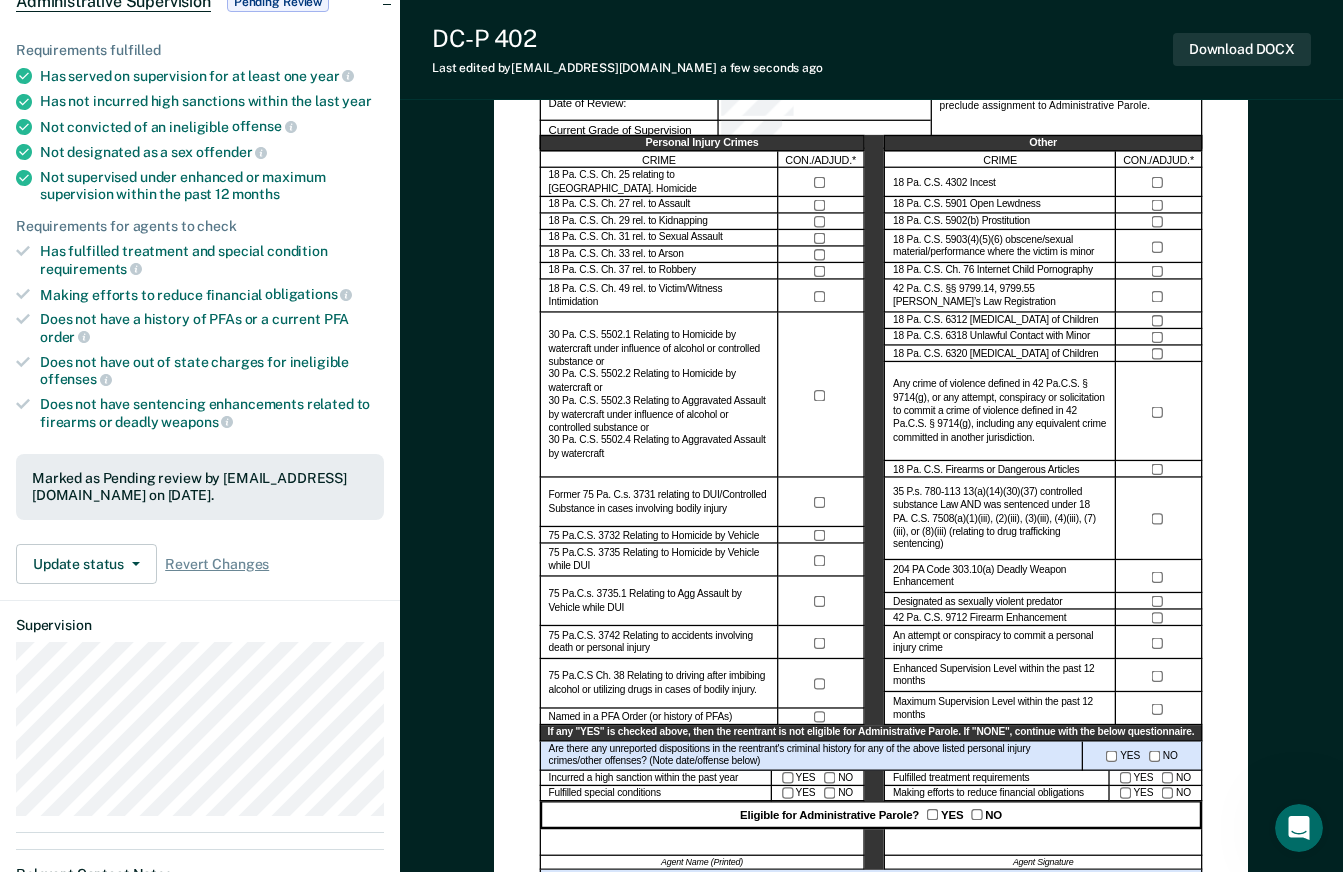 scroll, scrollTop: 0, scrollLeft: 0, axis: both 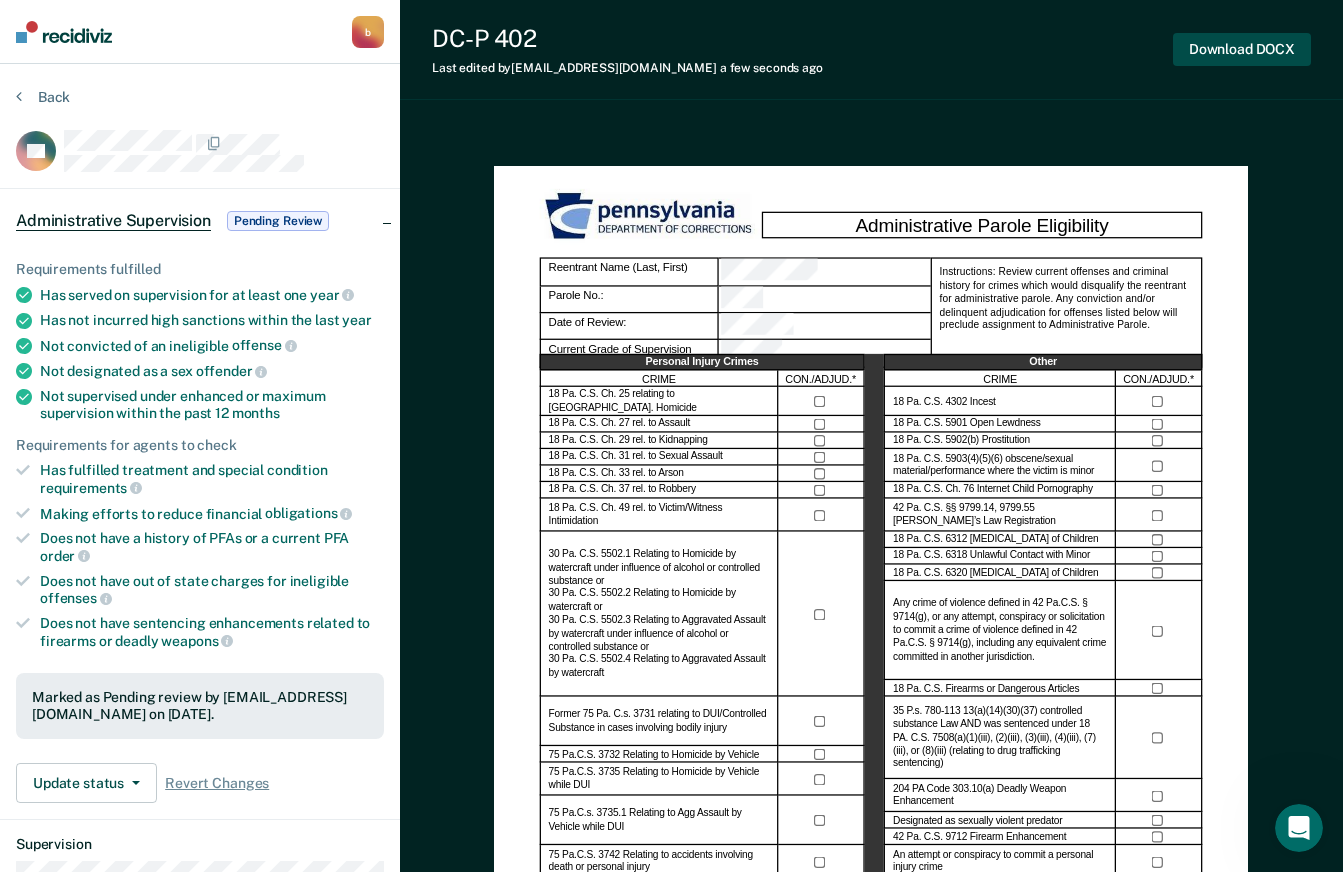 click on "Download DOCX" at bounding box center [1242, 49] 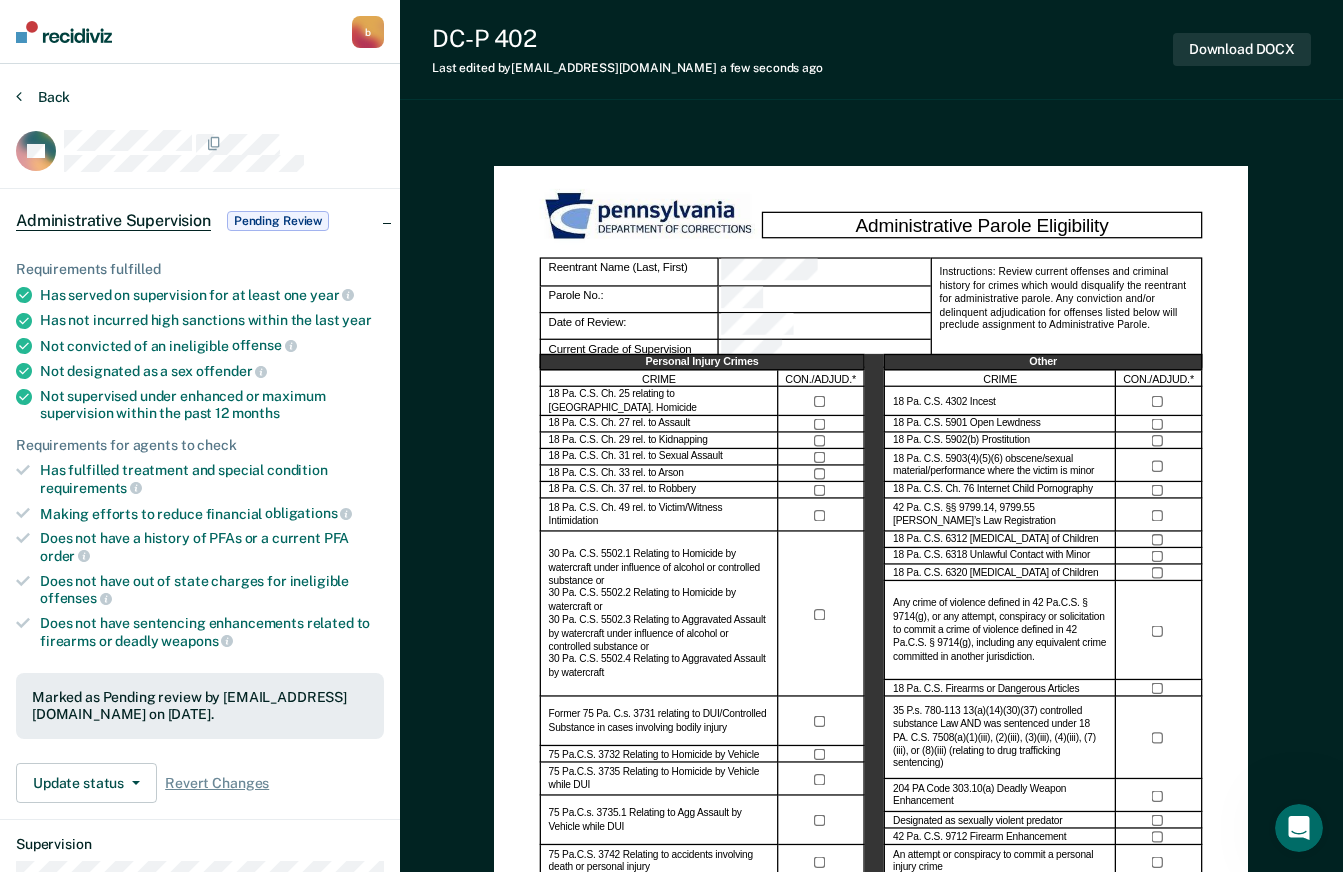 click on "Back" at bounding box center (43, 97) 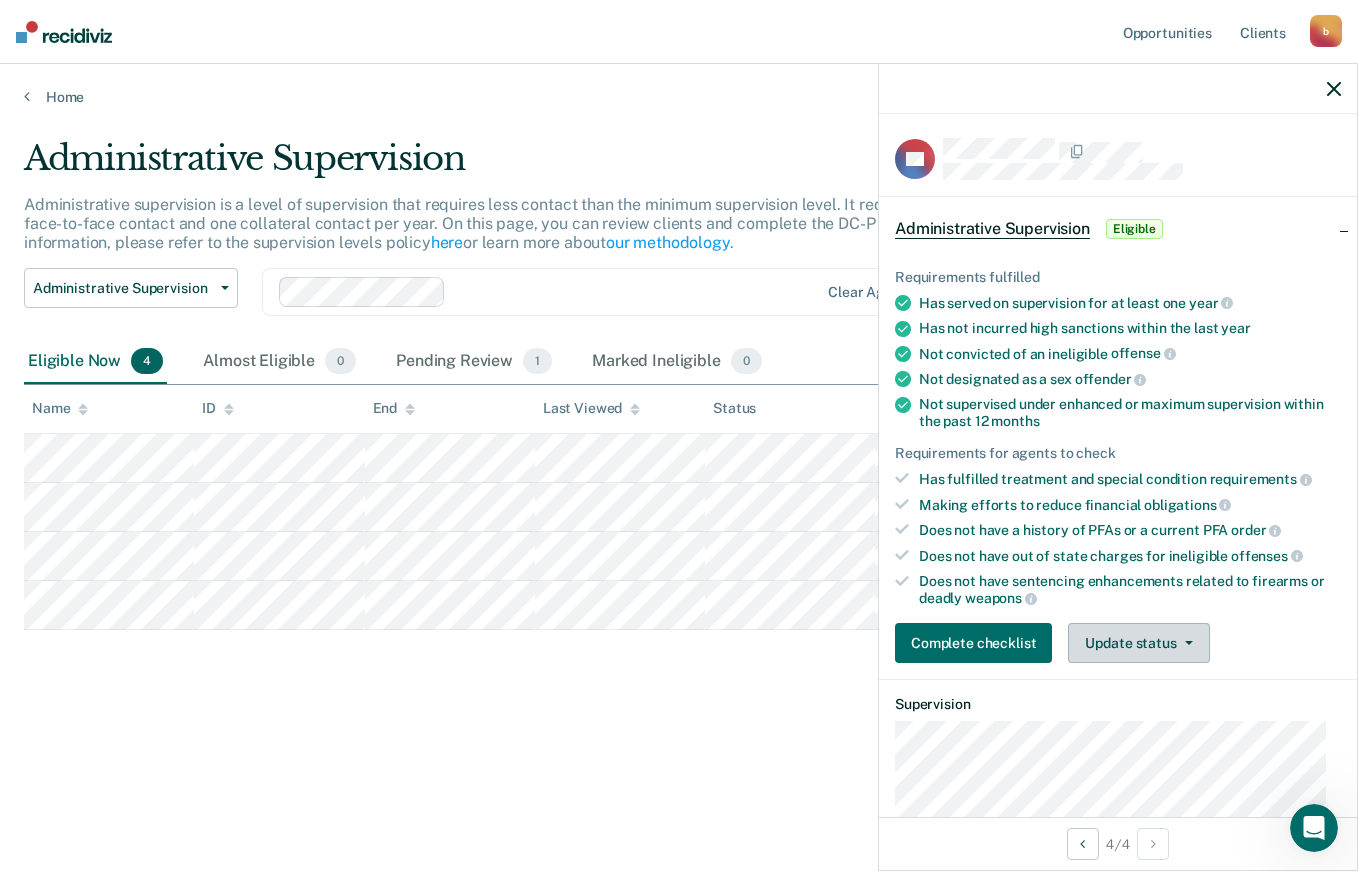 click 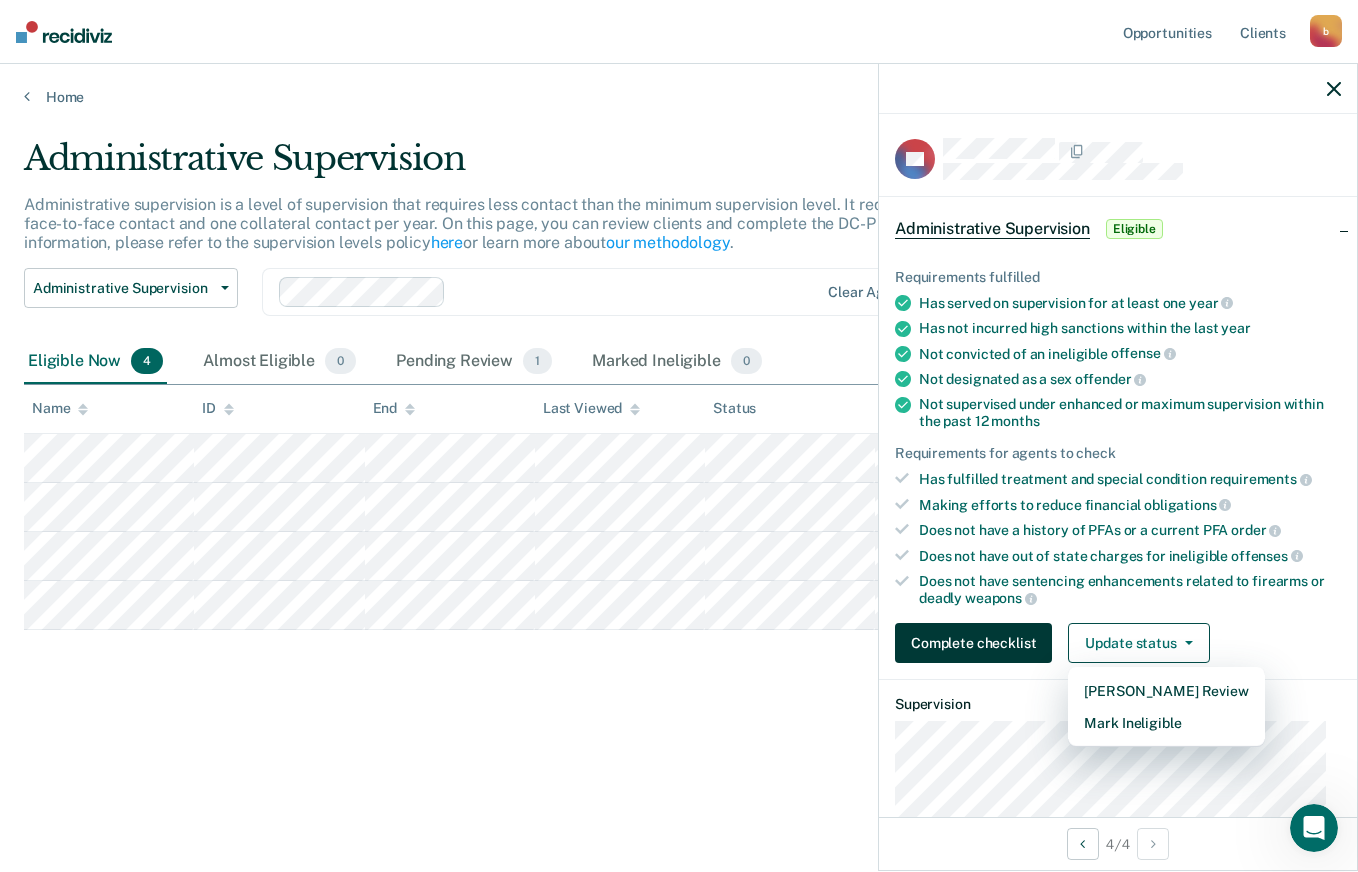 click on "Complete checklist" at bounding box center (973, 643) 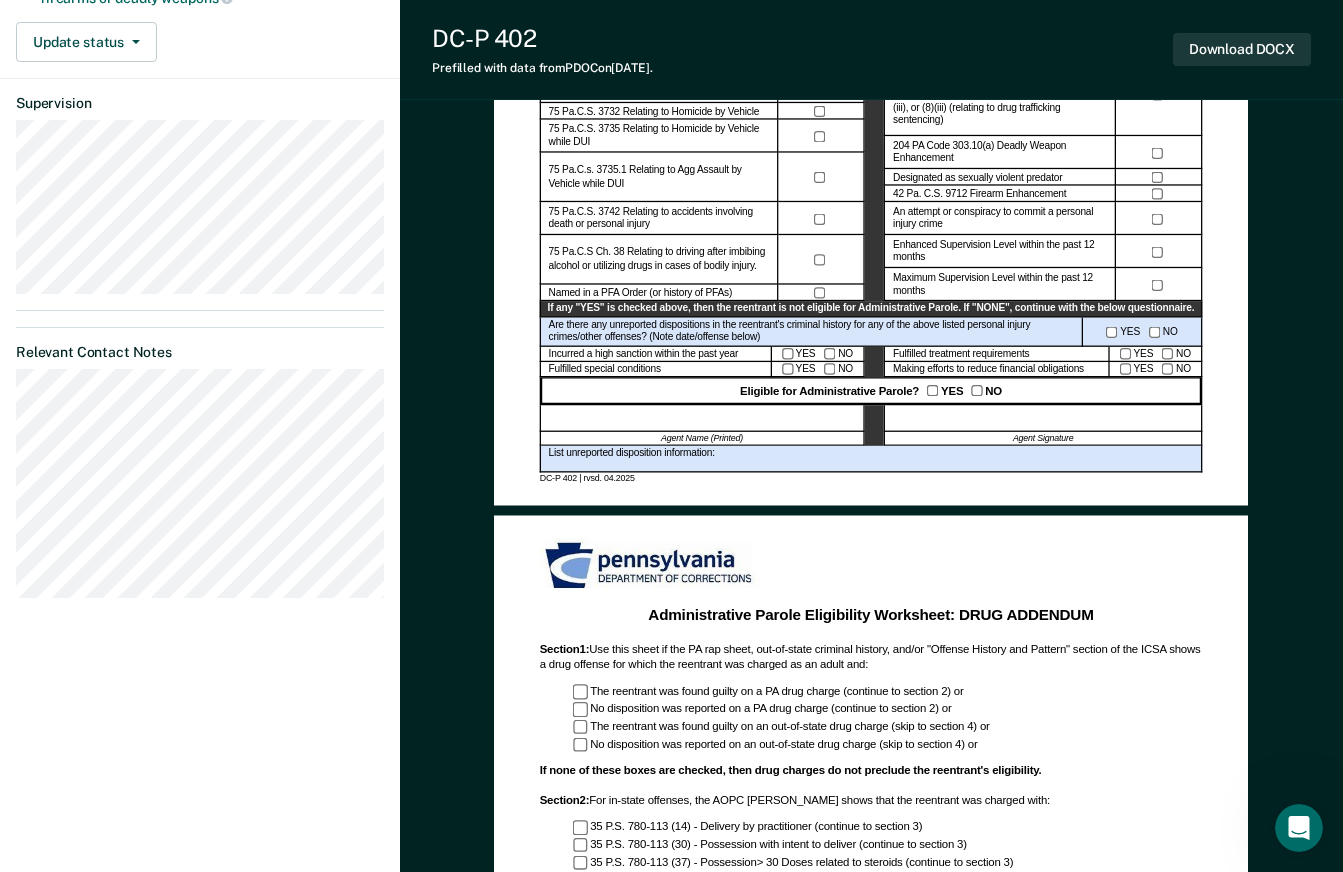 scroll, scrollTop: 592, scrollLeft: 0, axis: vertical 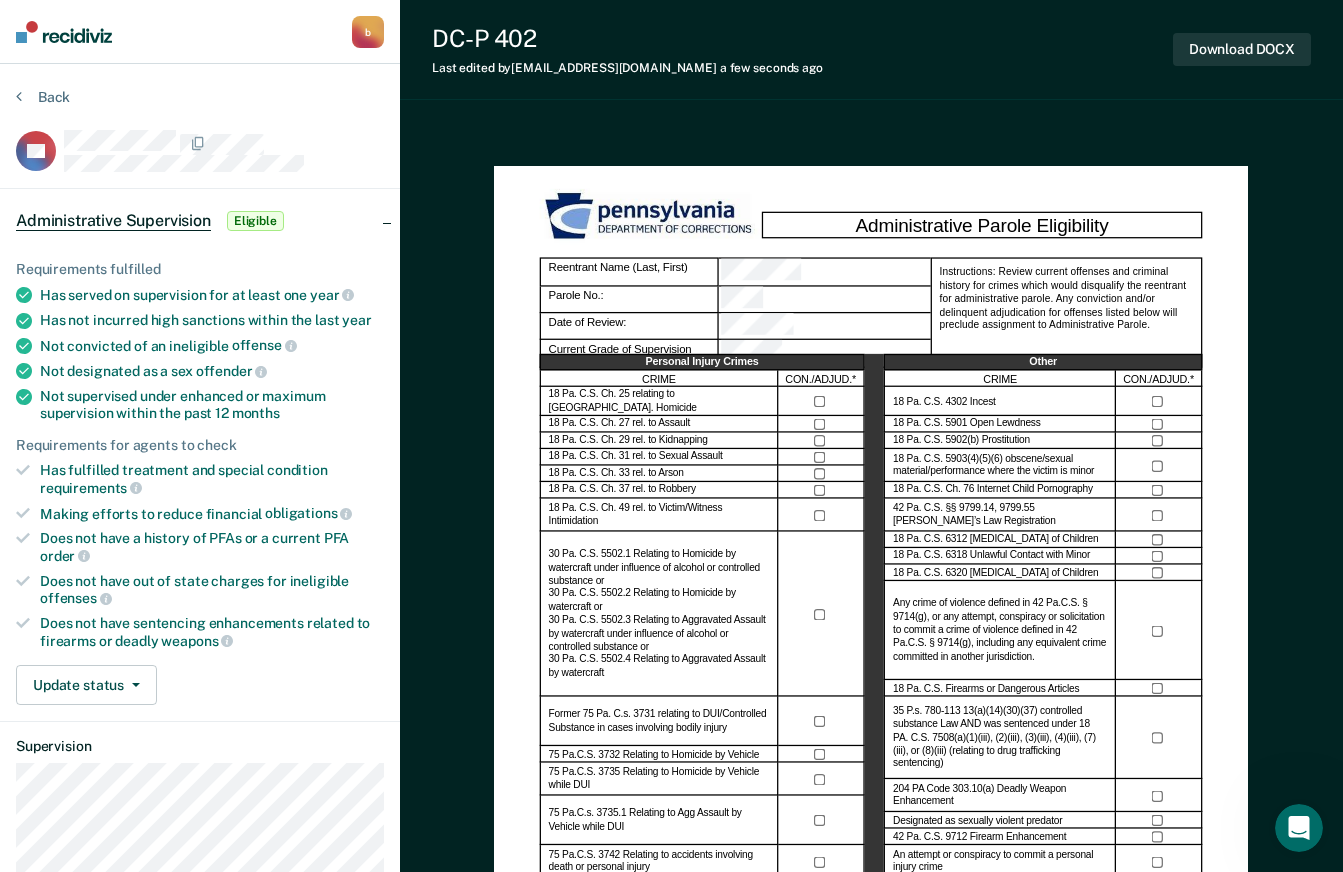 click on "Eligible" at bounding box center (255, 221) 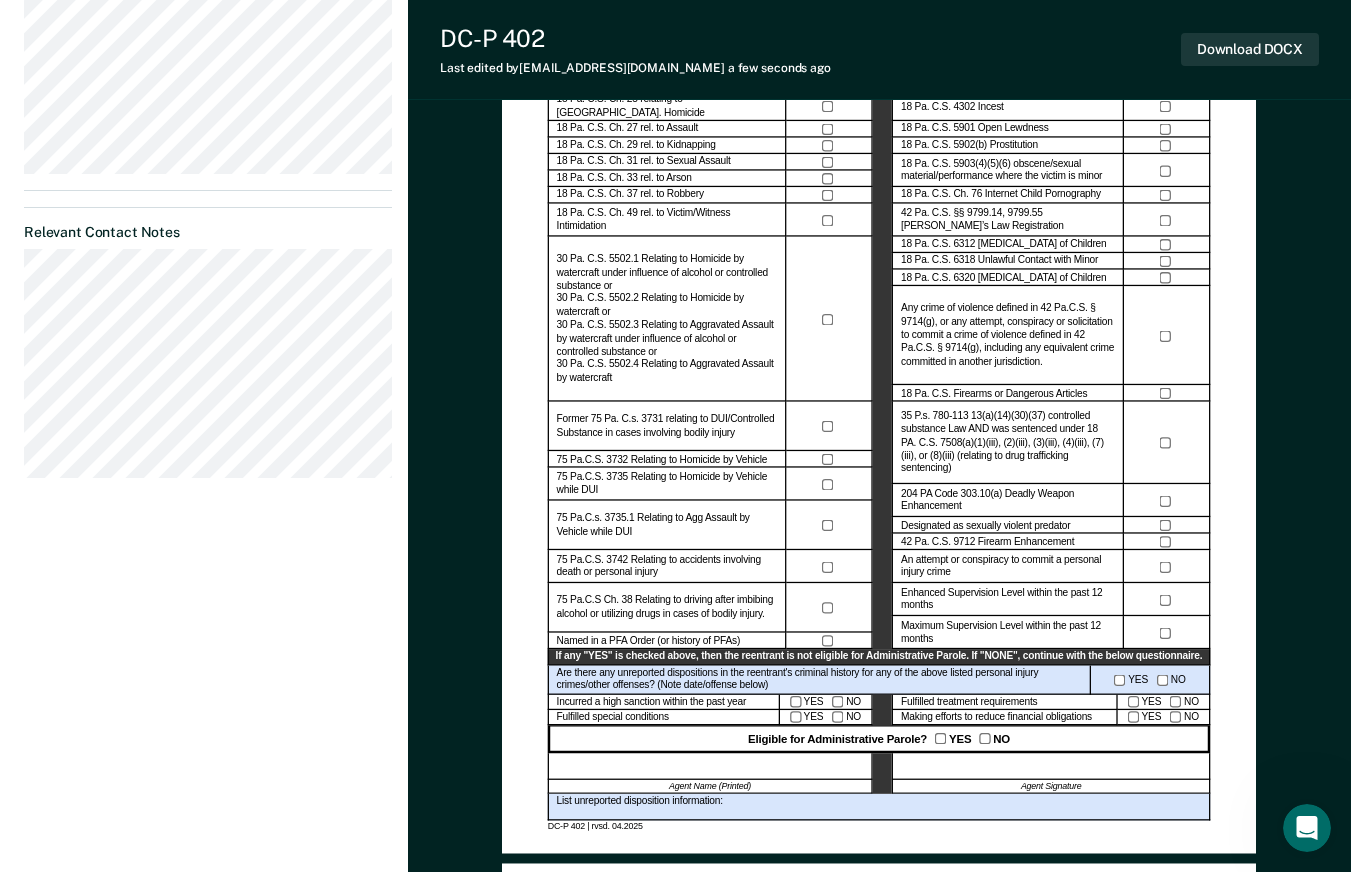 scroll, scrollTop: 0, scrollLeft: 0, axis: both 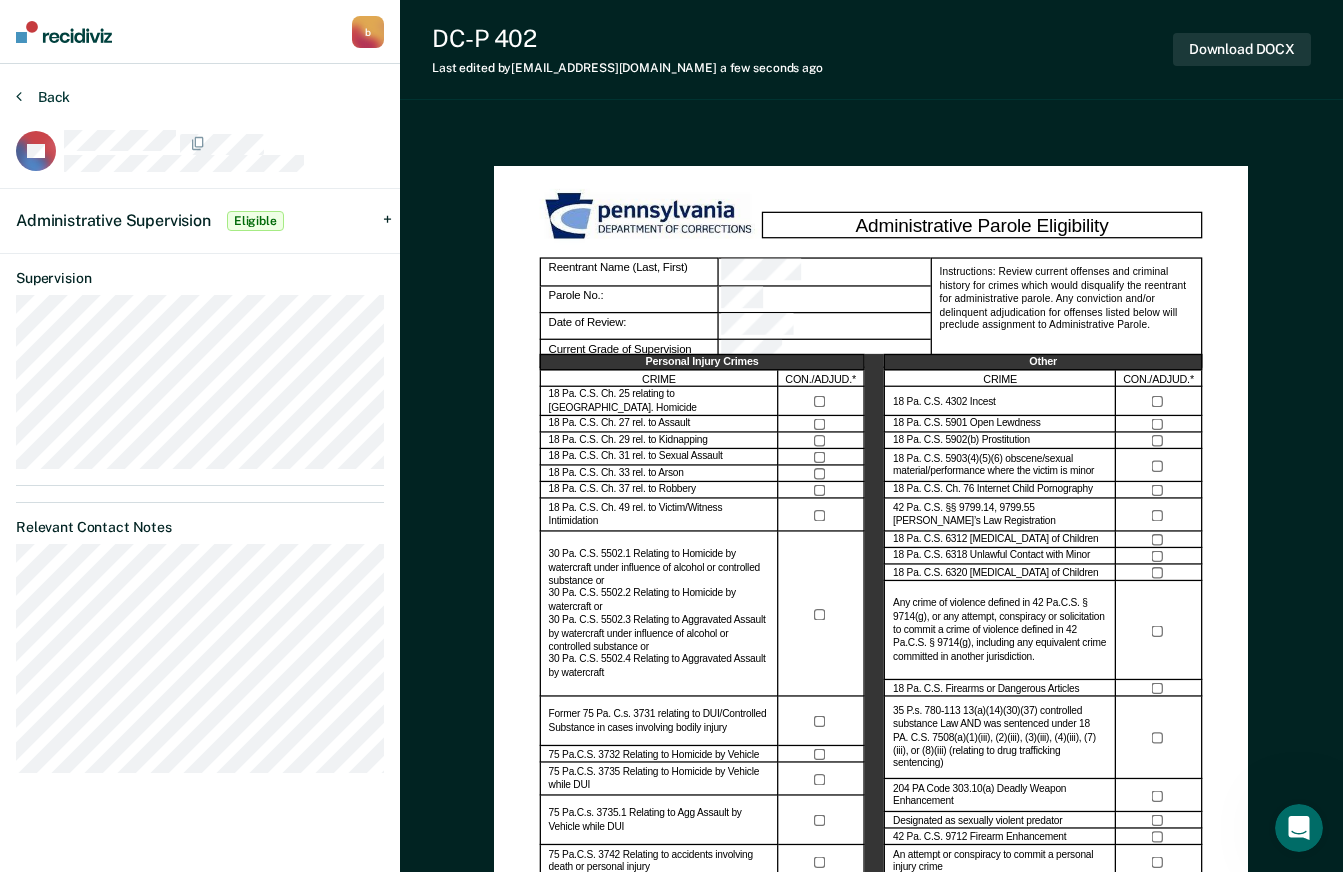 click at bounding box center (19, 96) 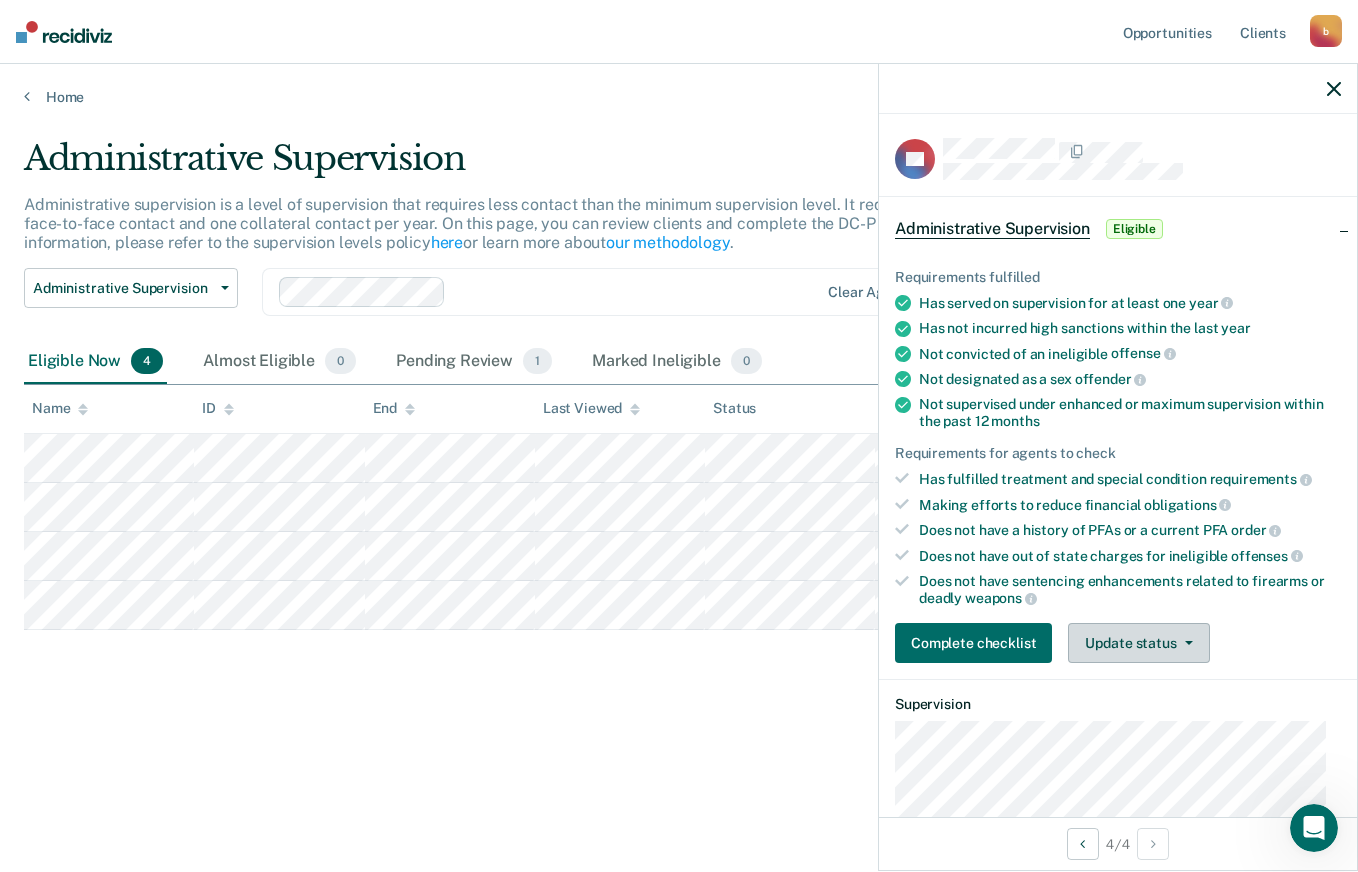 click on "Update status" at bounding box center (1138, 643) 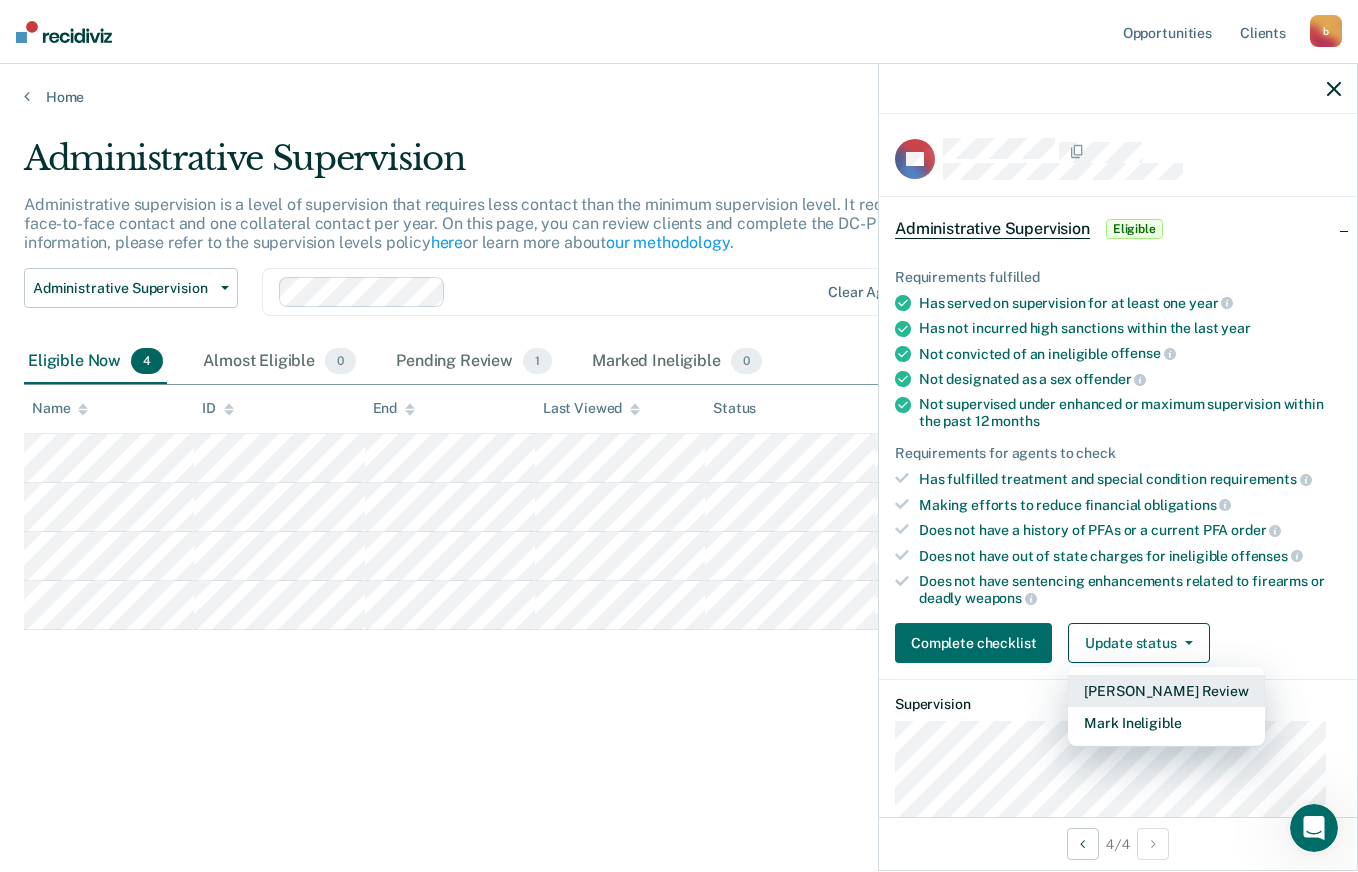 click on "[PERSON_NAME] Review" at bounding box center (1166, 691) 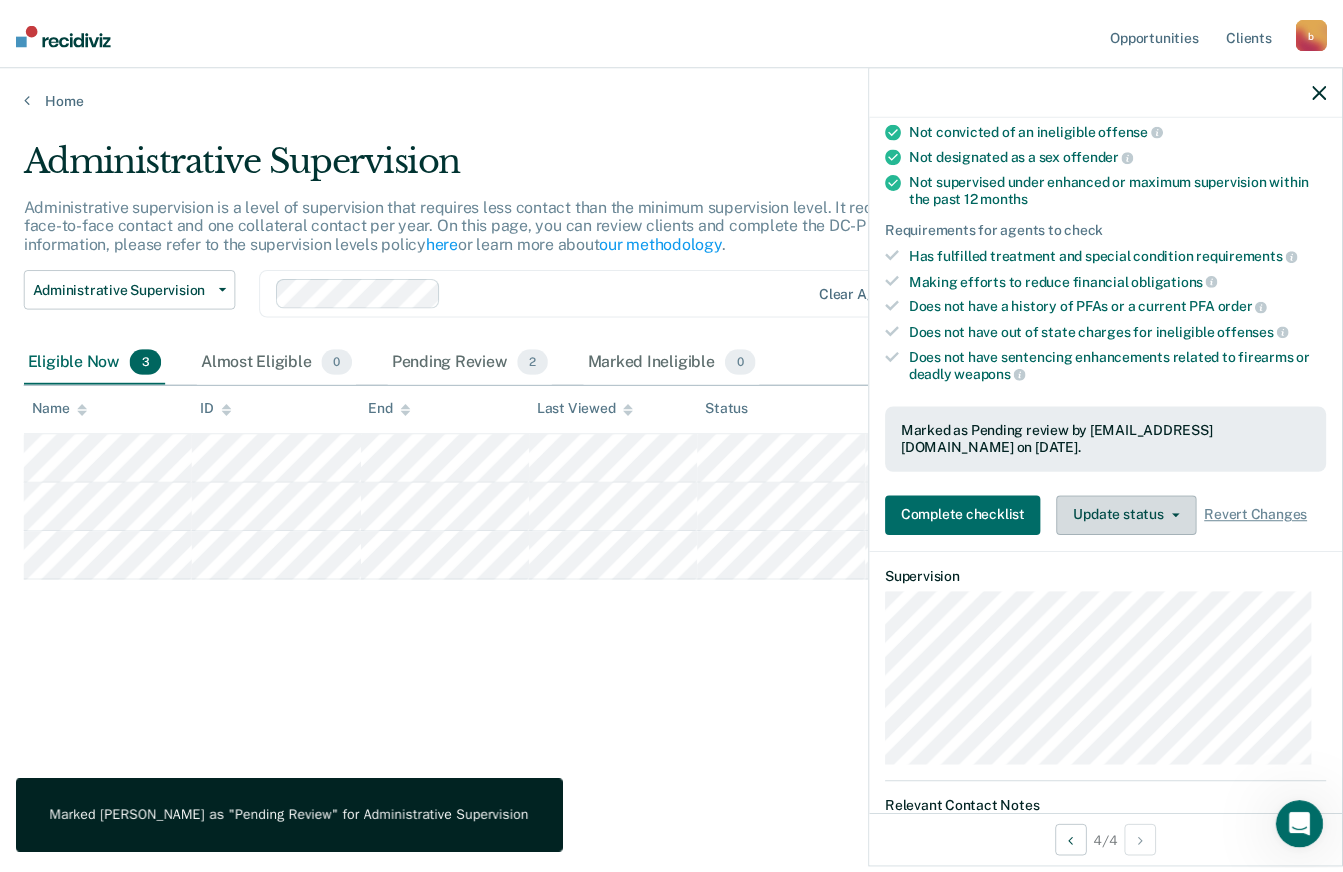 scroll, scrollTop: 401, scrollLeft: 0, axis: vertical 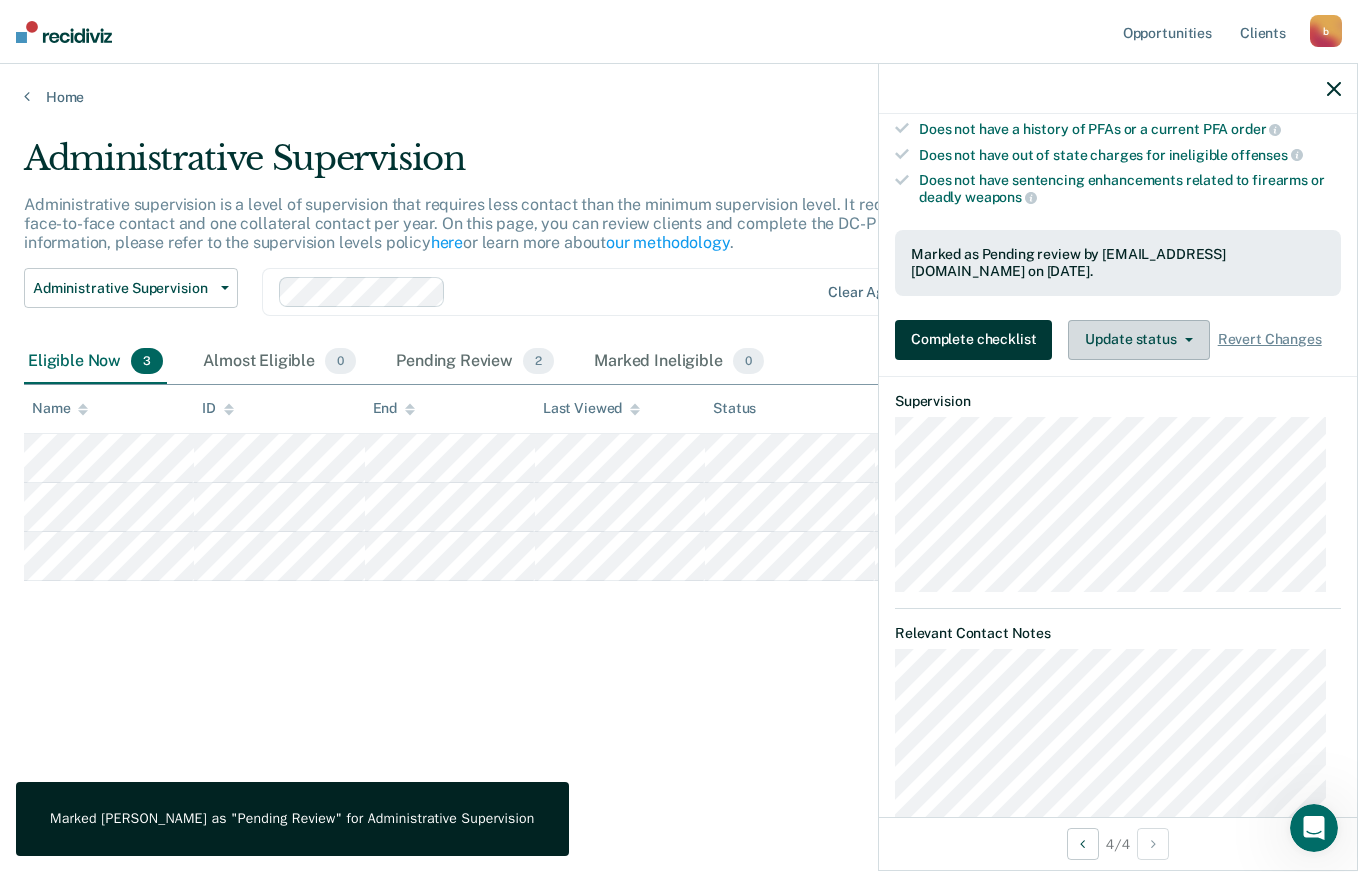 click on "Complete checklist" at bounding box center (973, 340) 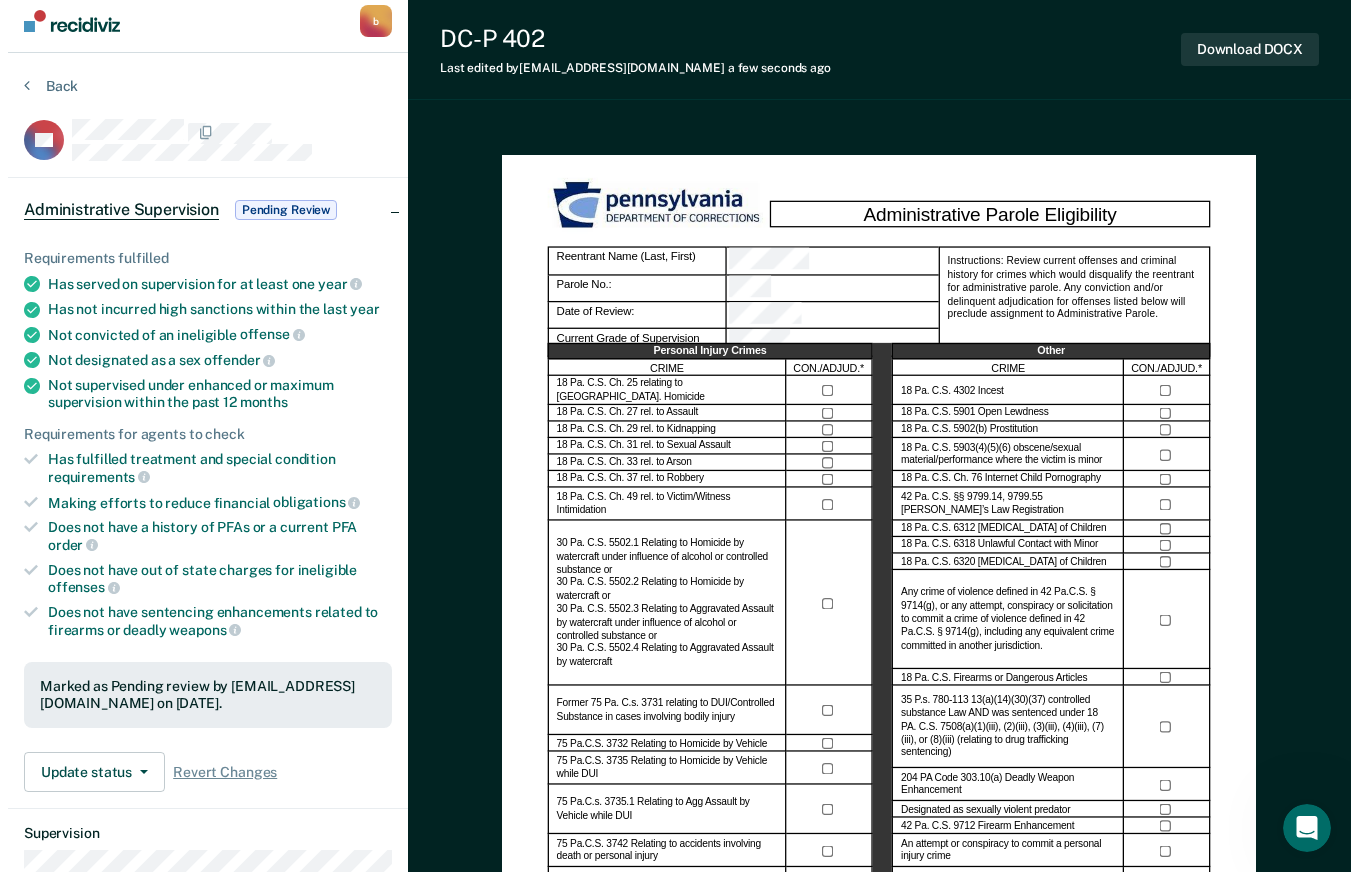 scroll, scrollTop: 0, scrollLeft: 0, axis: both 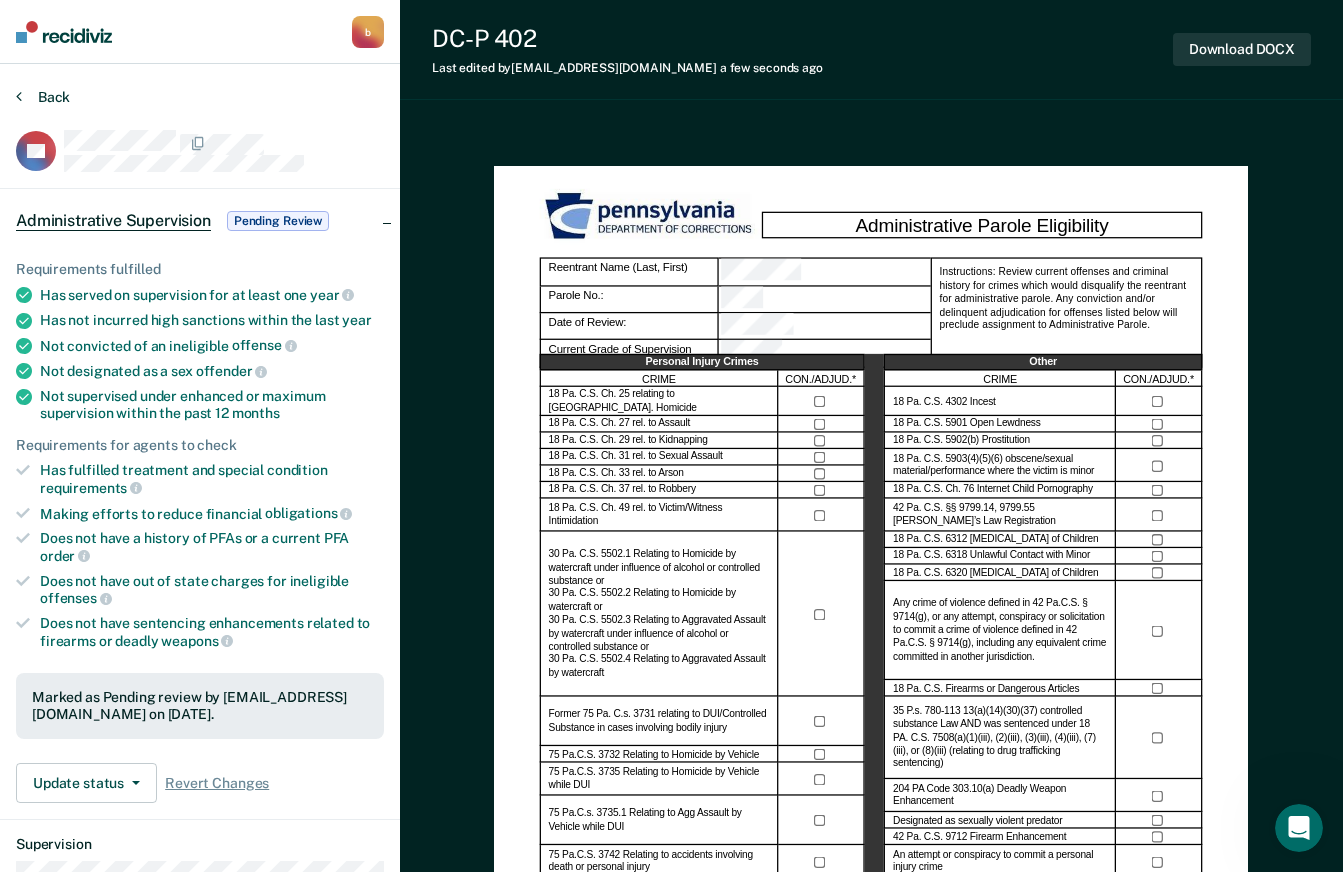 click on "Back" at bounding box center [43, 97] 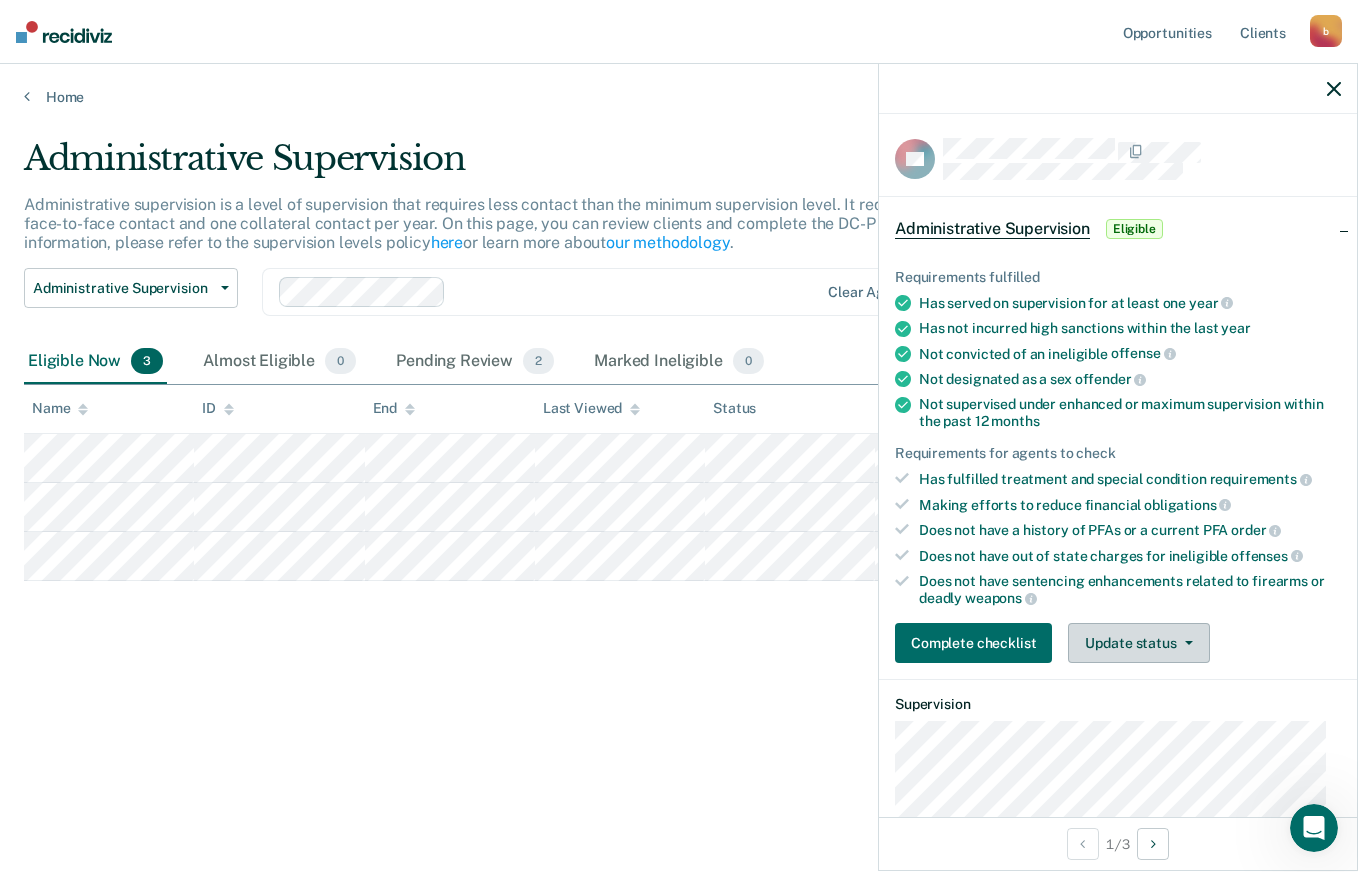 click on "Update status" at bounding box center [1138, 643] 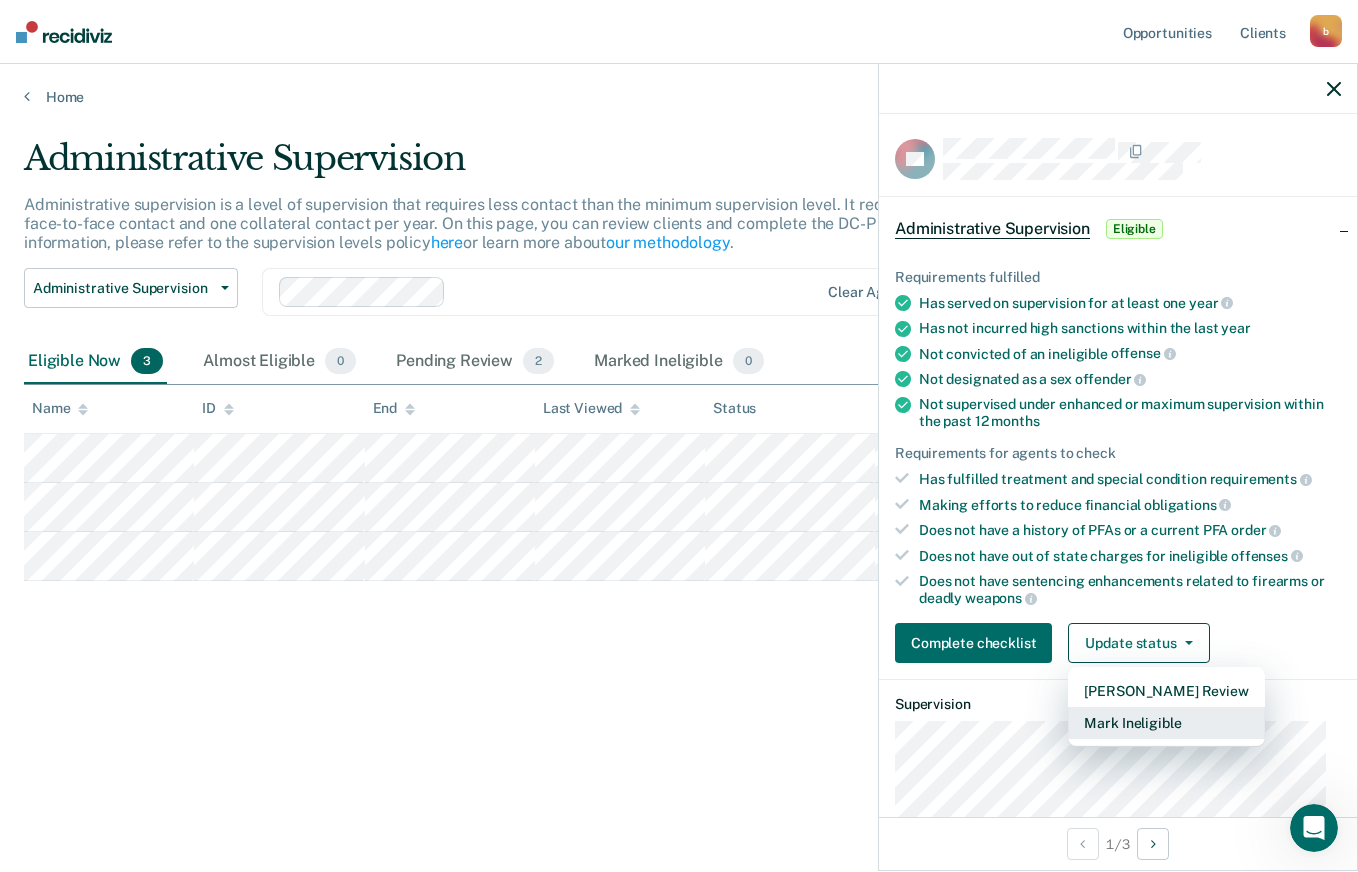 click on "Mark Ineligible" at bounding box center (1166, 723) 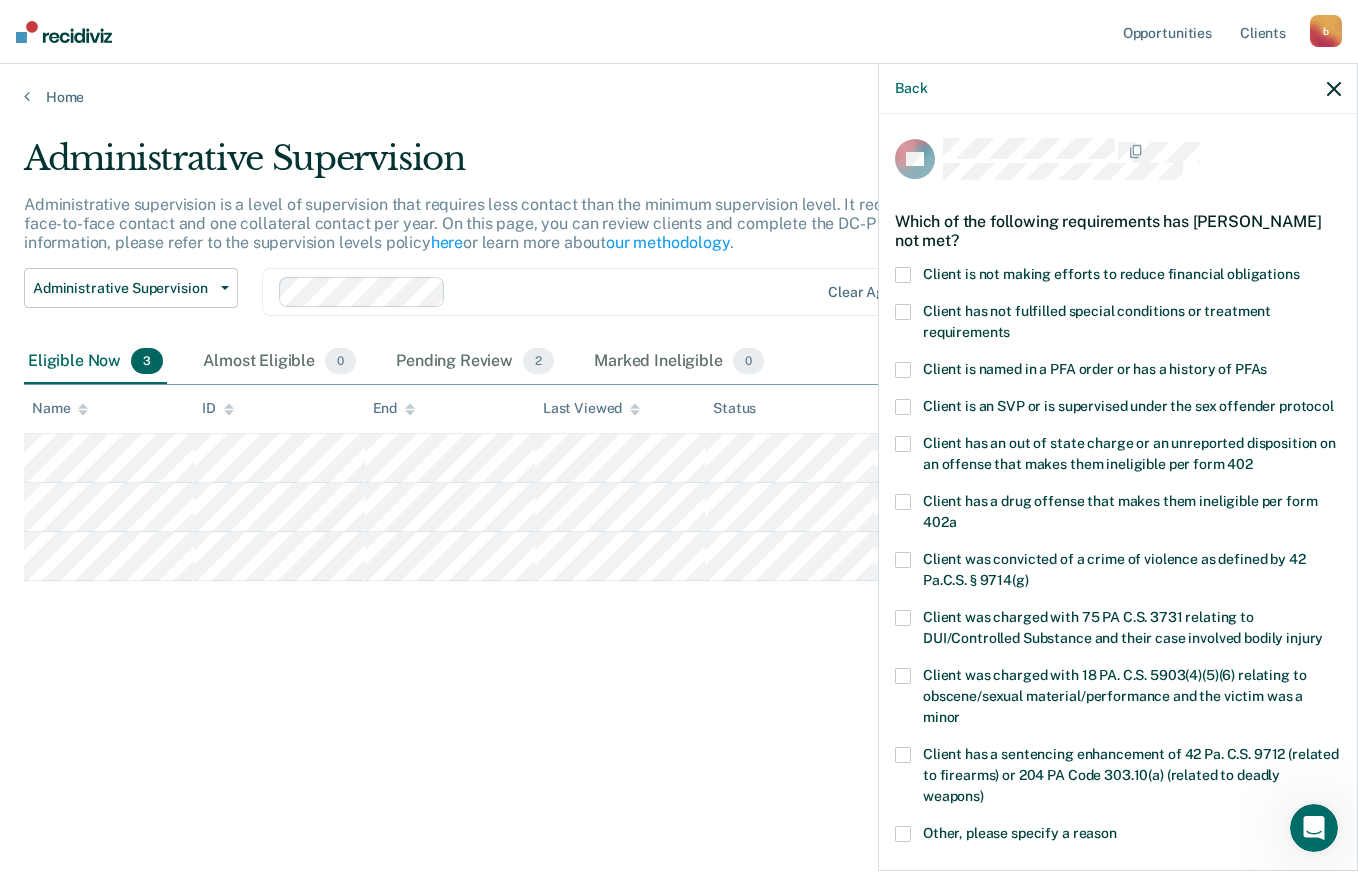 click at bounding box center (903, 312) 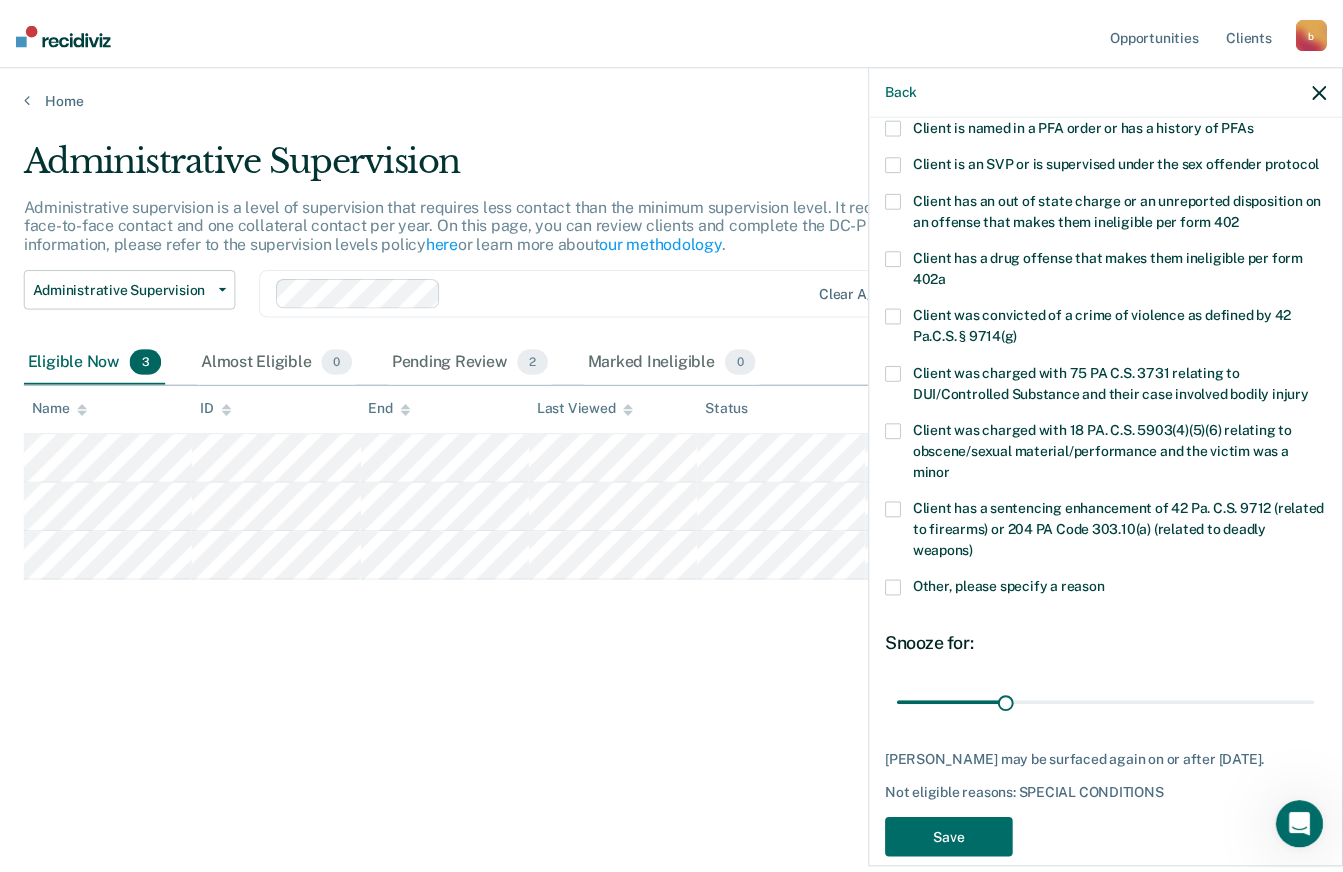 scroll, scrollTop: 311, scrollLeft: 0, axis: vertical 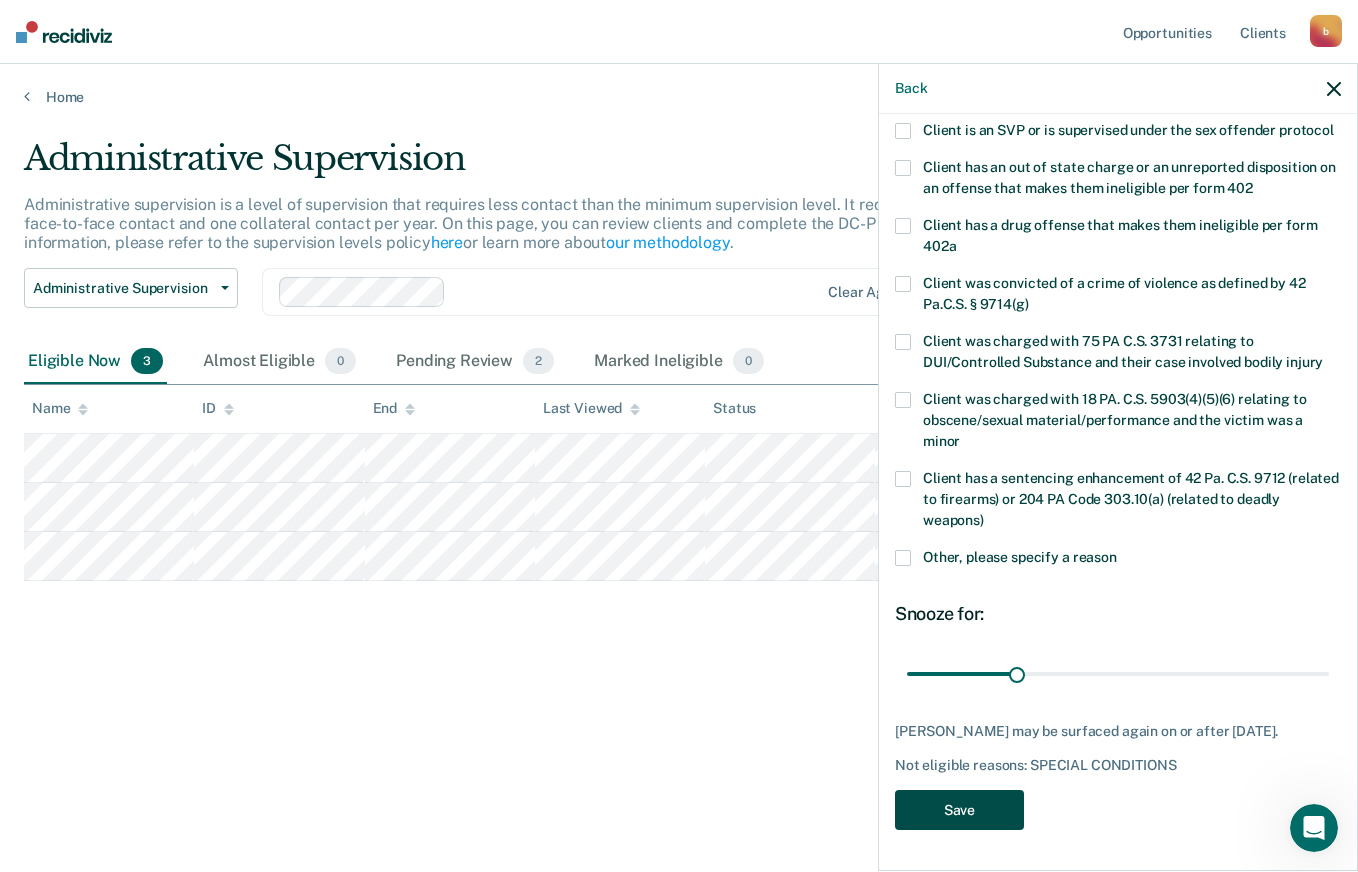 click on "Save" at bounding box center (959, 810) 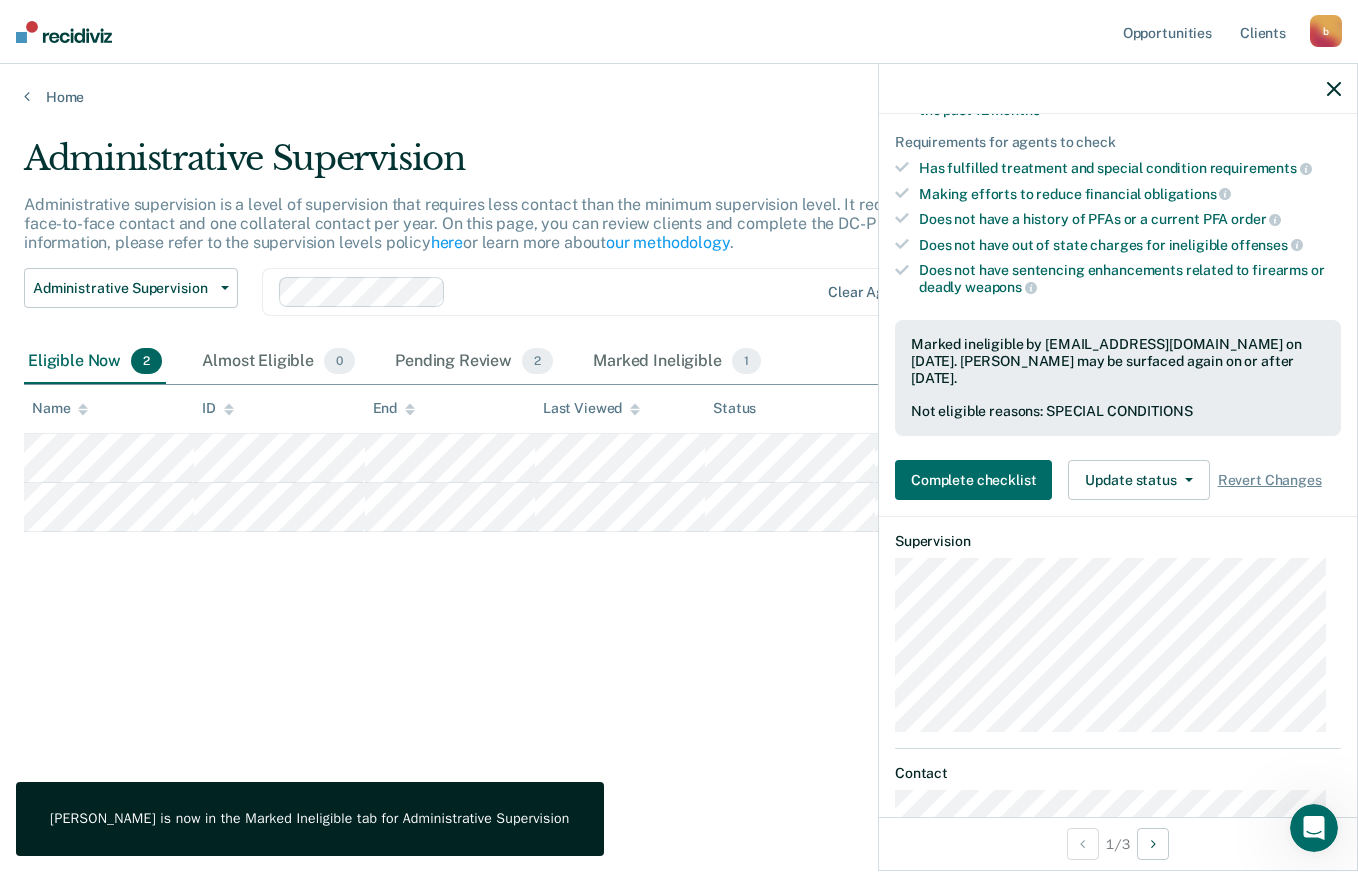 click on "Administrative Supervision   Administrative supervision is a level of supervision that requires less contact than the minimum supervision level. It requires at least one face-to-face contact and one collateral contact per year. On this page, you can review clients and complete the DC-P 402 form. For more information, please refer to the supervision levels policy  here  or learn more about  our methodology . Administrative Supervision Administrative Supervision Special Circumstances Supervision Clear   agents Eligible Now 2 Almost Eligible 0 Pending Review 2 Marked Ineligible 1
To pick up a draggable item, press the space bar.
While dragging, use the arrow keys to move the item.
Press space again to drop the item in its new position, or press escape to cancel.
Name ID End Last Viewed Status Assigned to" at bounding box center (679, 430) 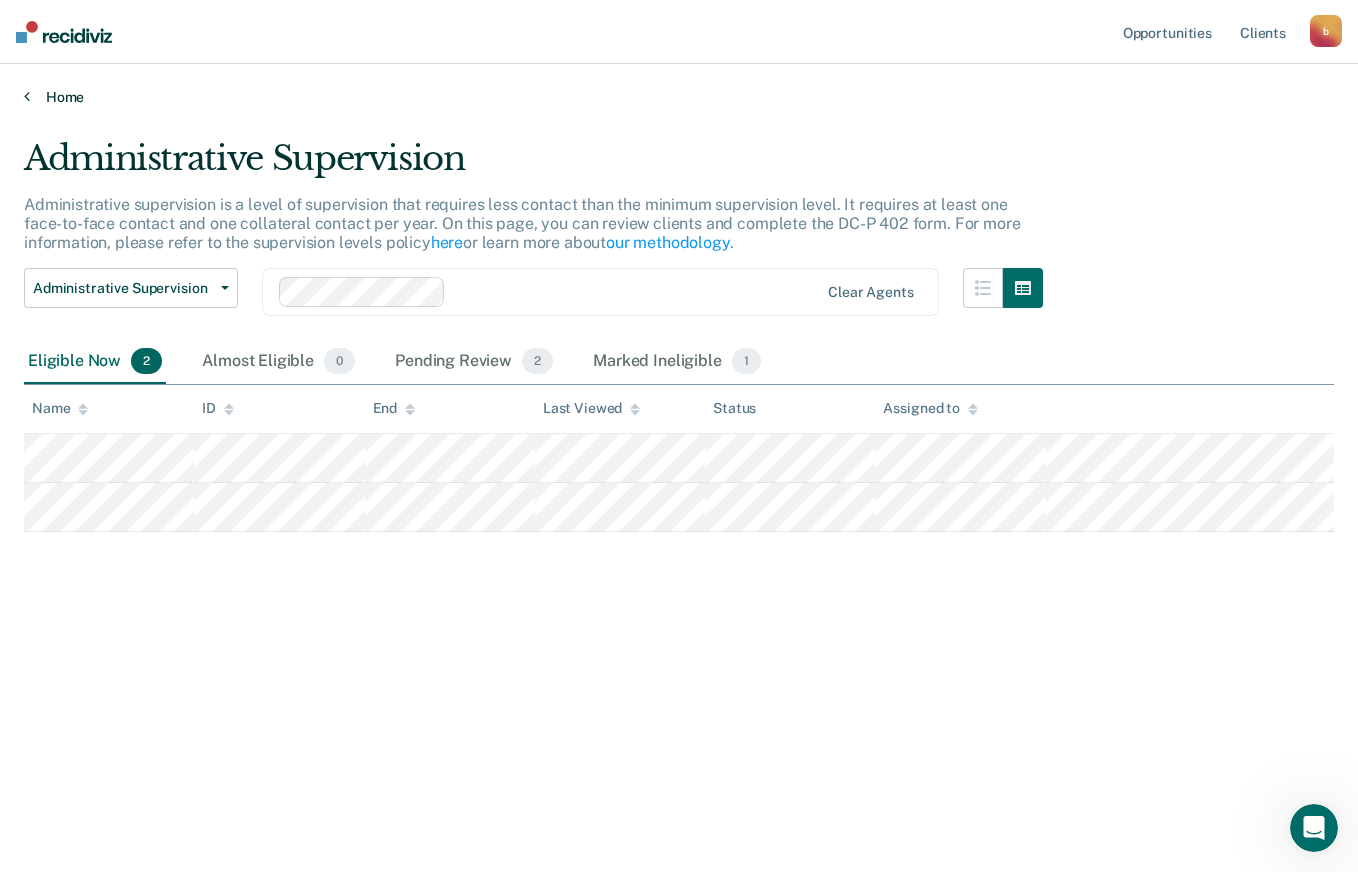 click at bounding box center (27, 96) 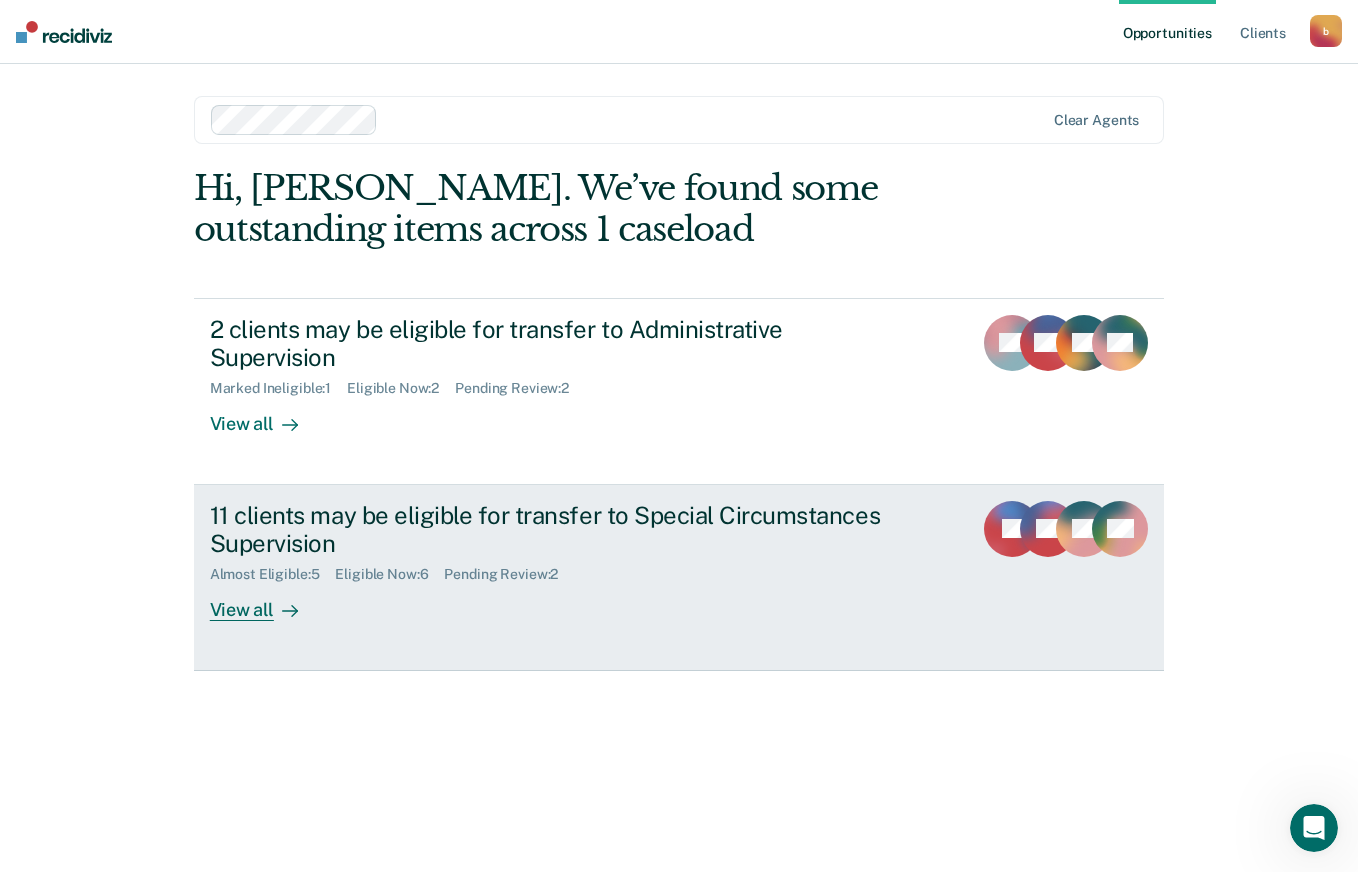 click on "View all" at bounding box center [266, 602] 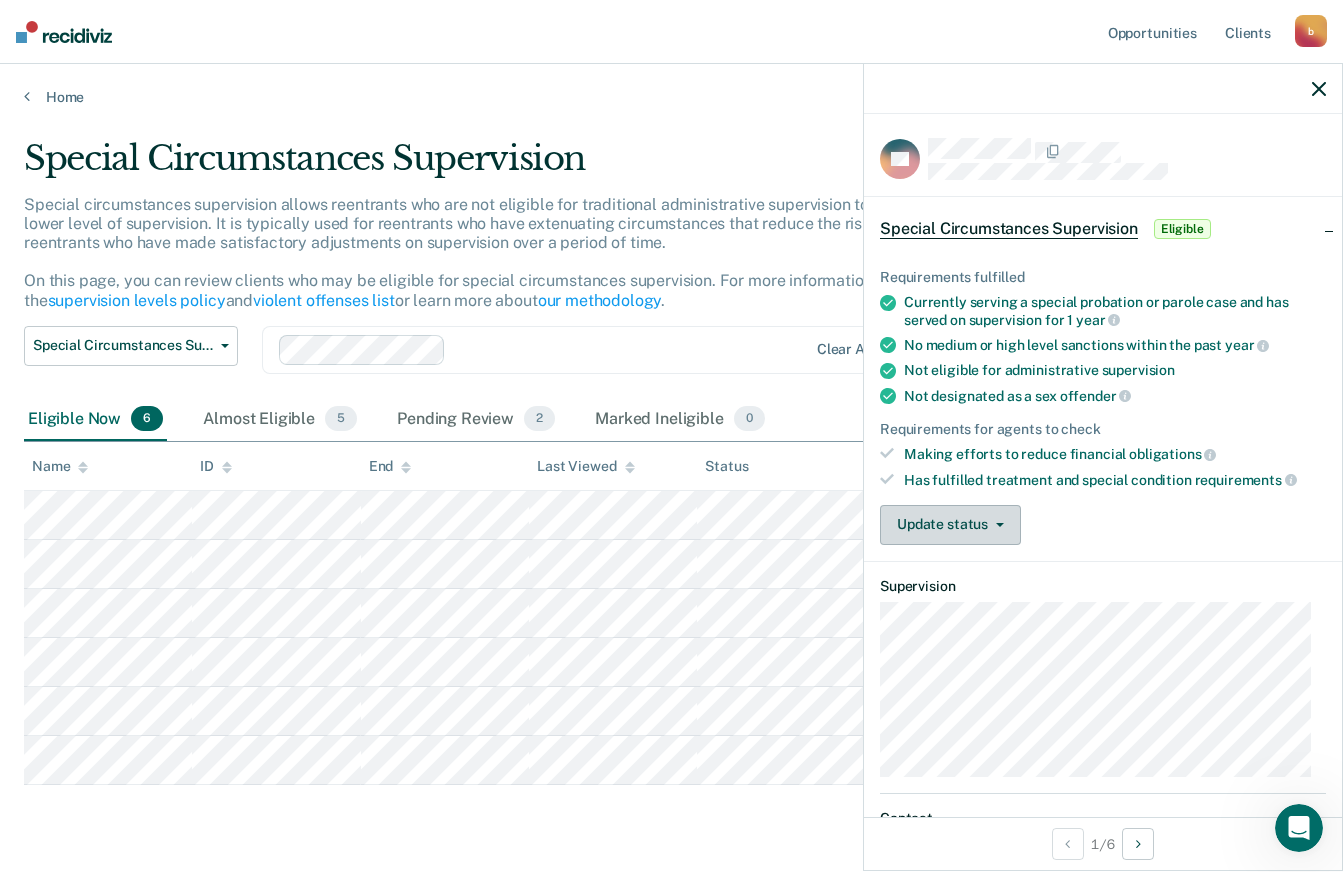 click on "Update status" at bounding box center (950, 525) 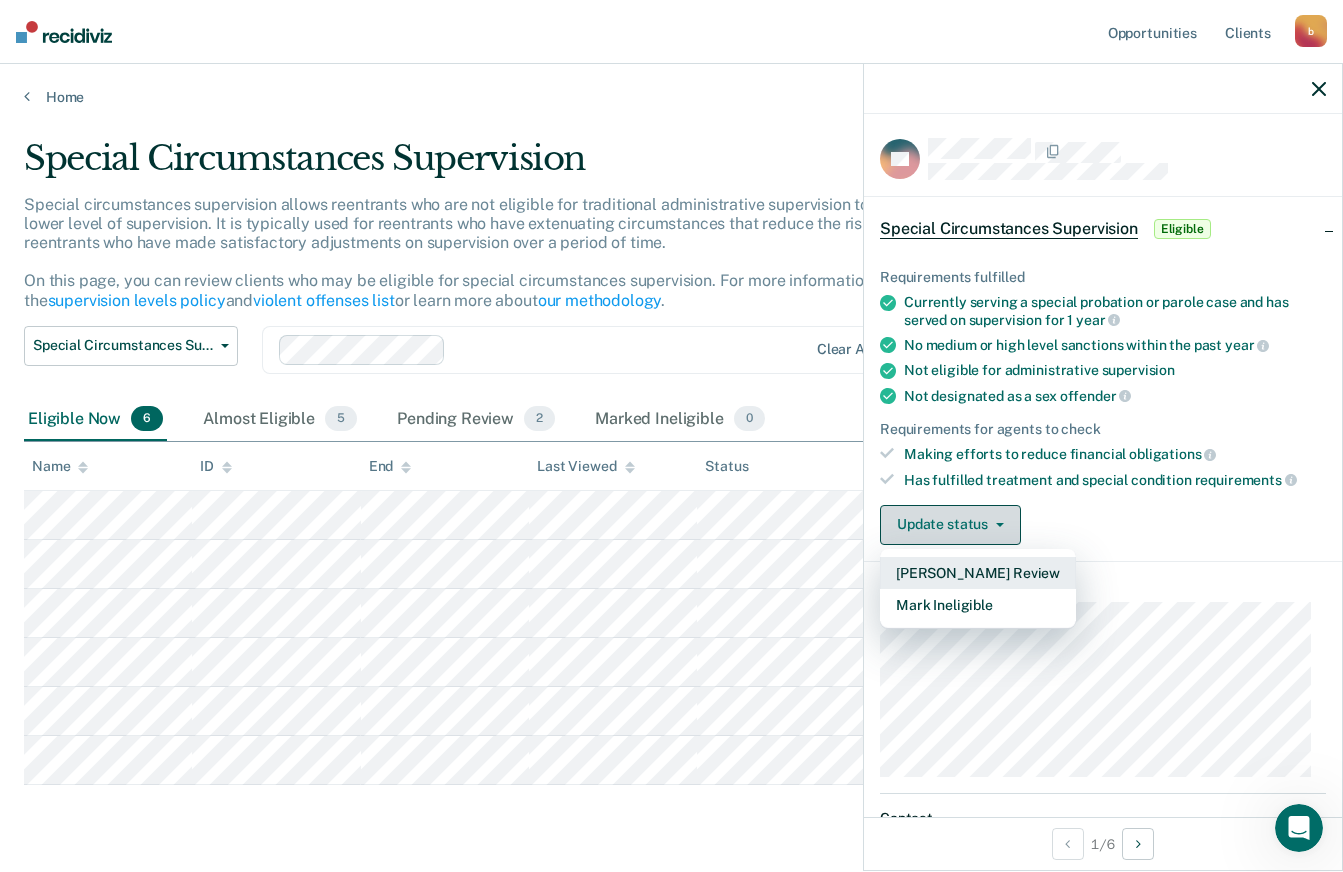 click on "[PERSON_NAME] Review" at bounding box center (978, 573) 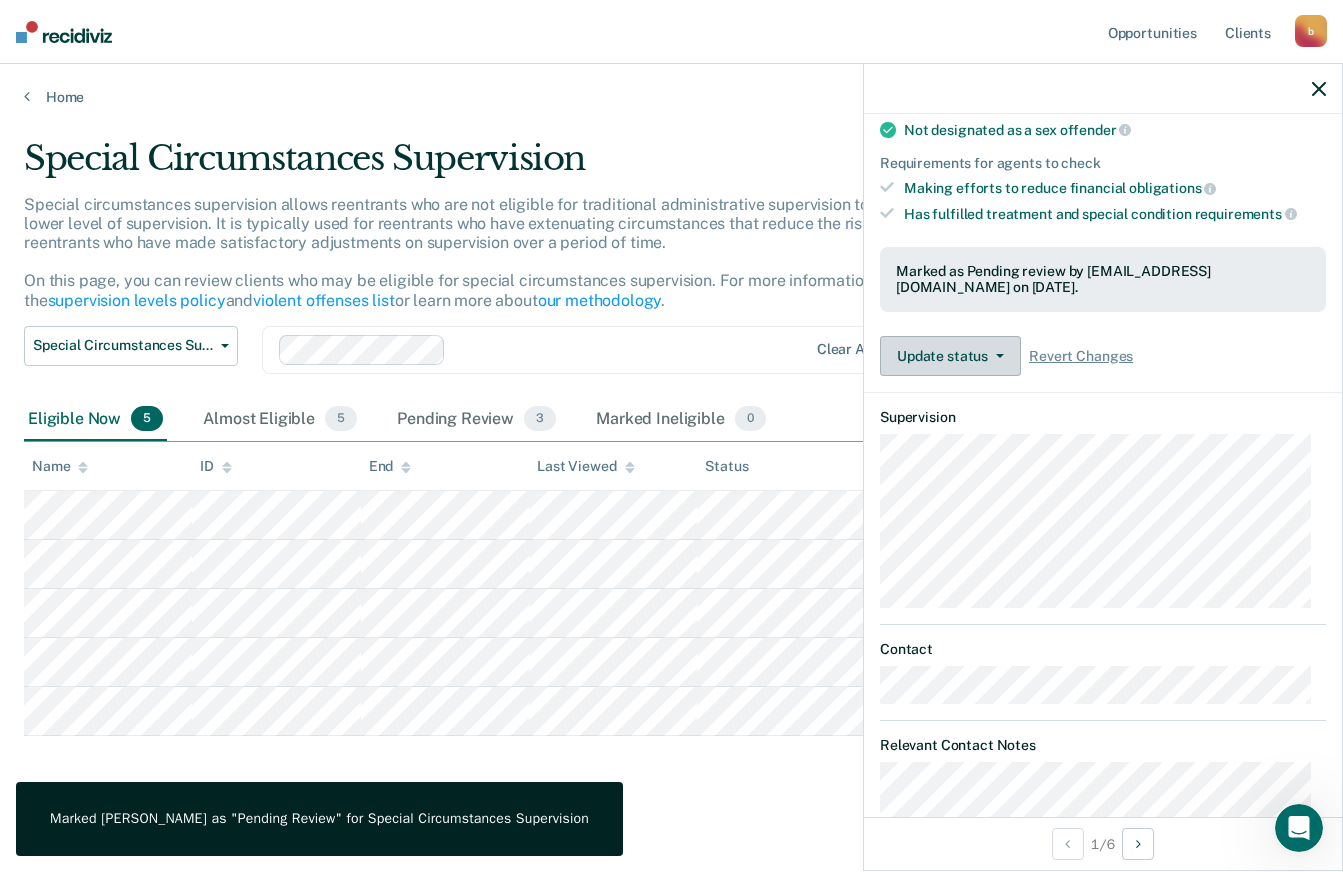 scroll, scrollTop: 356, scrollLeft: 0, axis: vertical 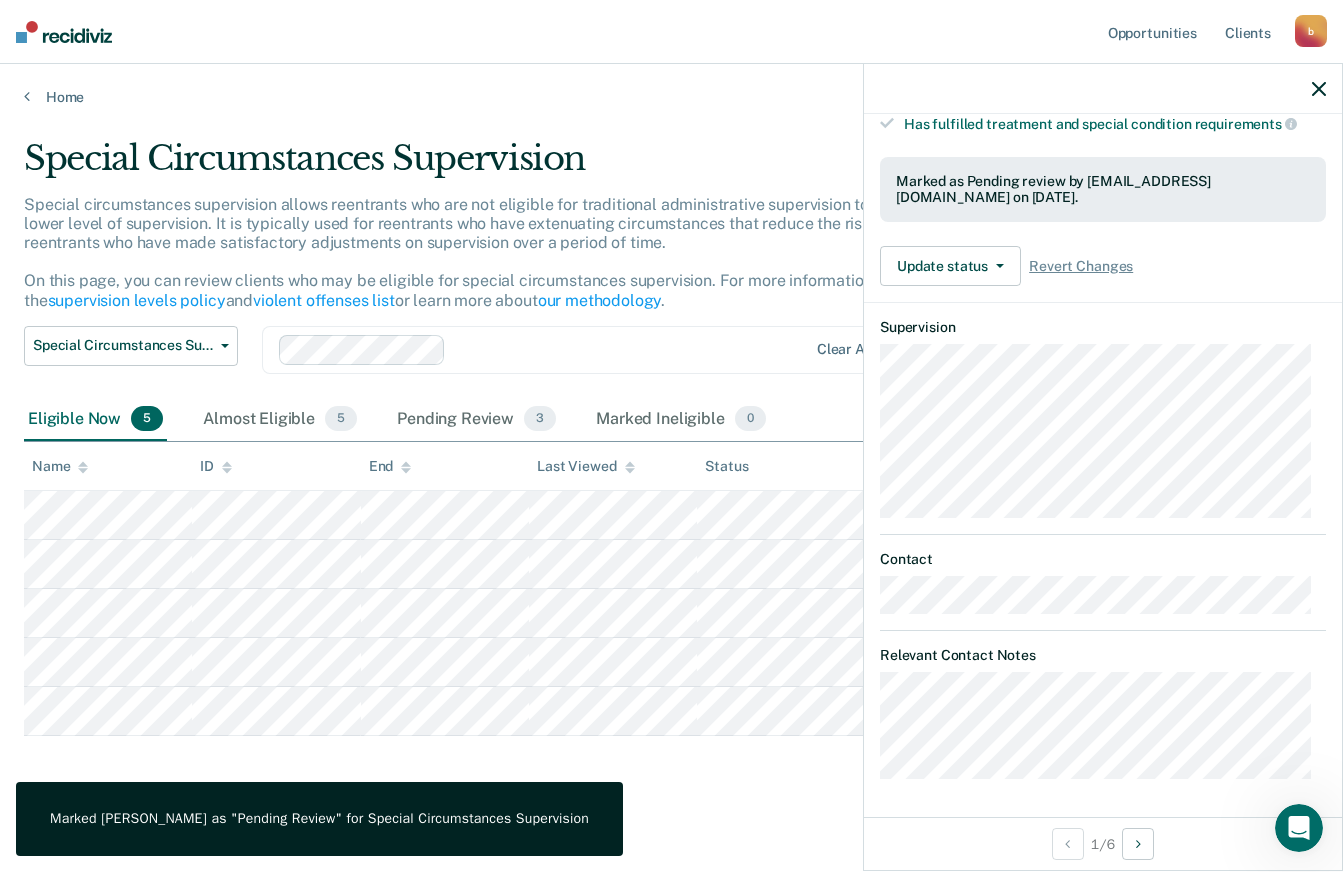click on "Special Circumstances Supervision   Special circumstances supervision allows reentrants who are not eligible for traditional administrative supervision to be supervised at a lower level of supervision. It is typically used for reentrants who have extenuating circumstances that reduce the risk of re-offending or reentrants who have made satisfactory adjustments on supervision over a period of time. On this page, you can review clients who may be eligible for special circumstances supervision. For more information, please refer to the  supervision levels policy  and  violent offenses list  or learn more about  our methodology .  Special Circumstances Supervision Administrative Supervision Special Circumstances Supervision Clear   agents Eligible Now 5 Almost Eligible 5 Pending Review 3 Marked Ineligible 0
To pick up a draggable item, press the space bar.
While dragging, use the arrow keys to move the item.
Press space again to drop the item in its new position, or press escape to cancel.
Name ID" at bounding box center [671, 466] 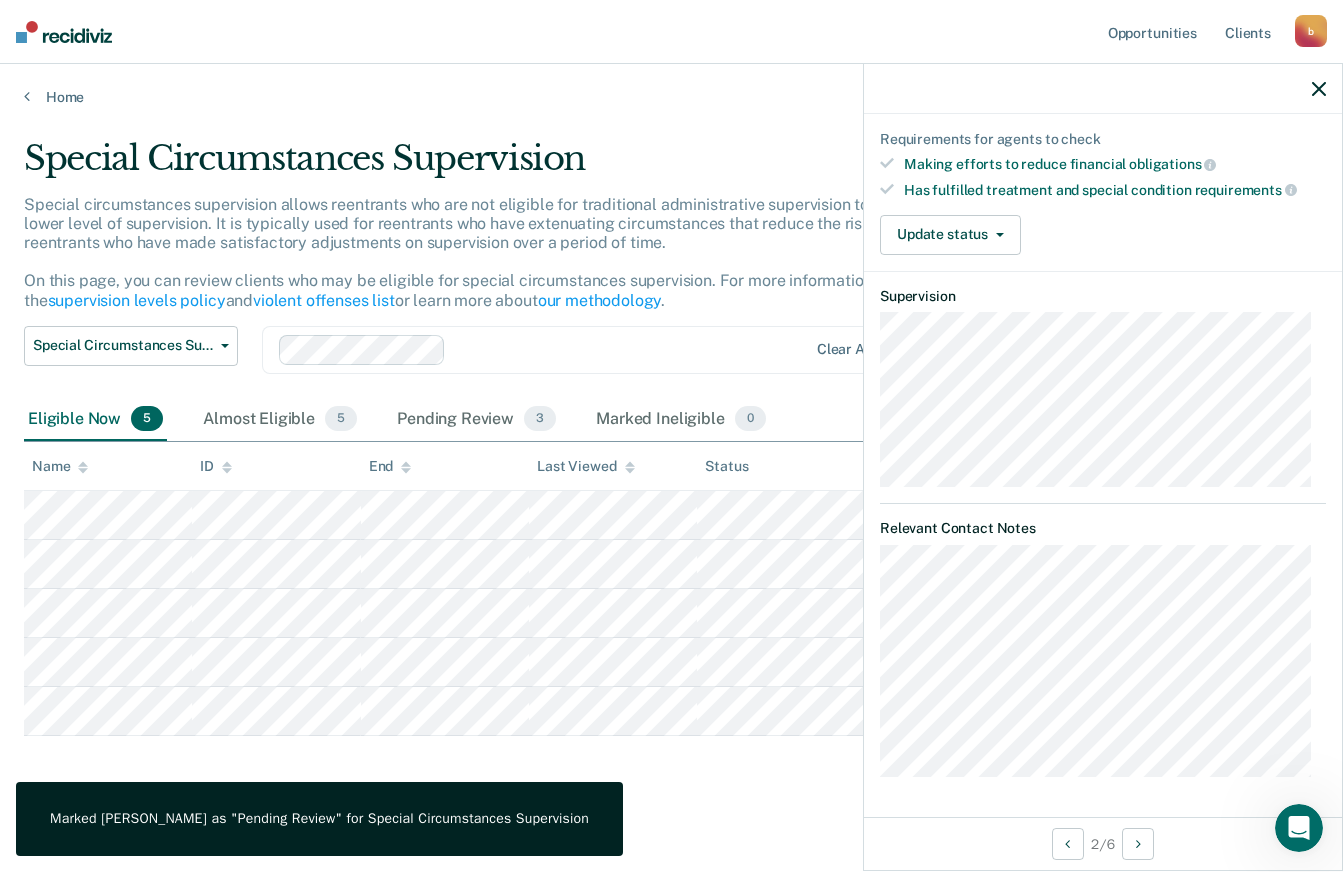 scroll, scrollTop: 288, scrollLeft: 0, axis: vertical 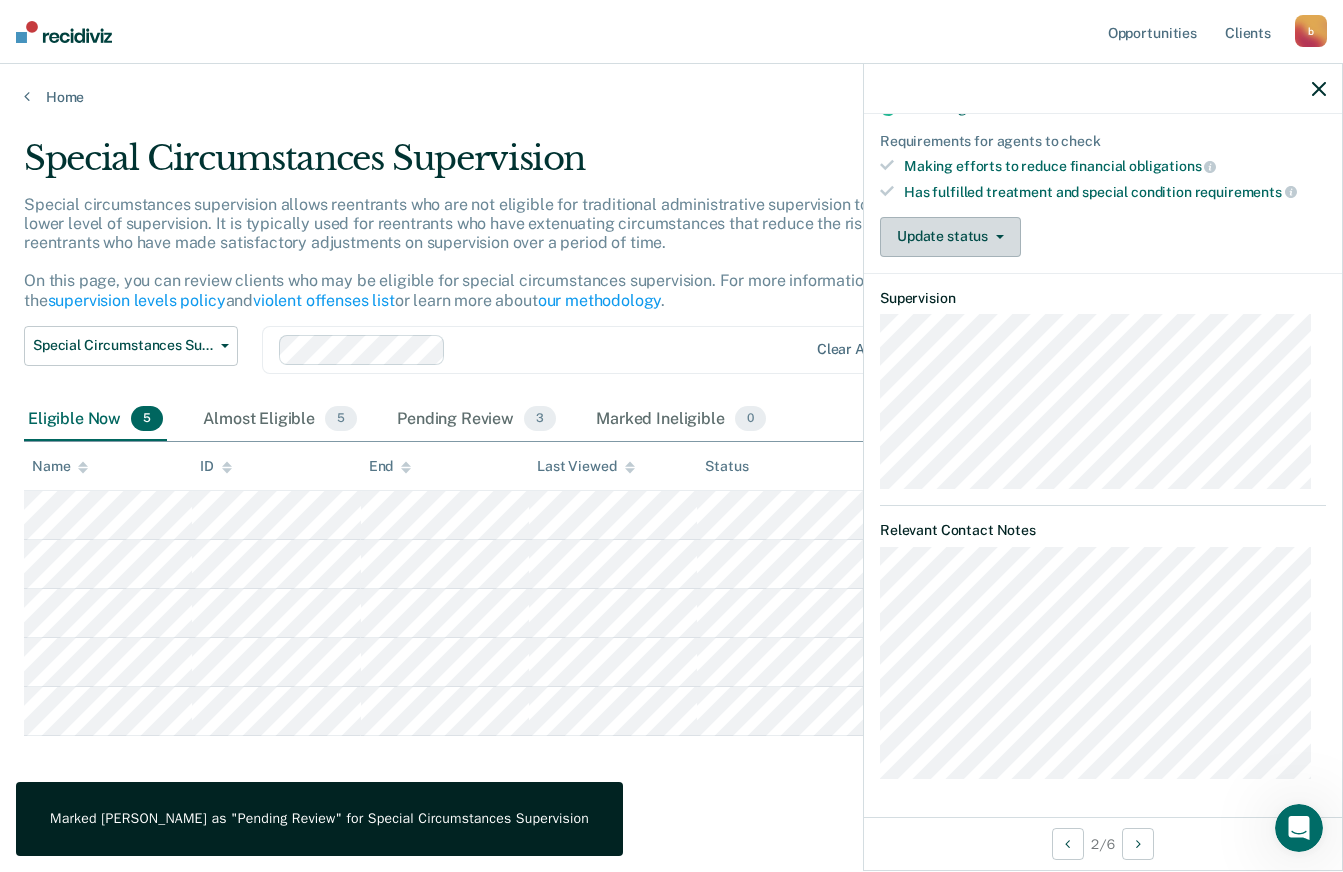 click 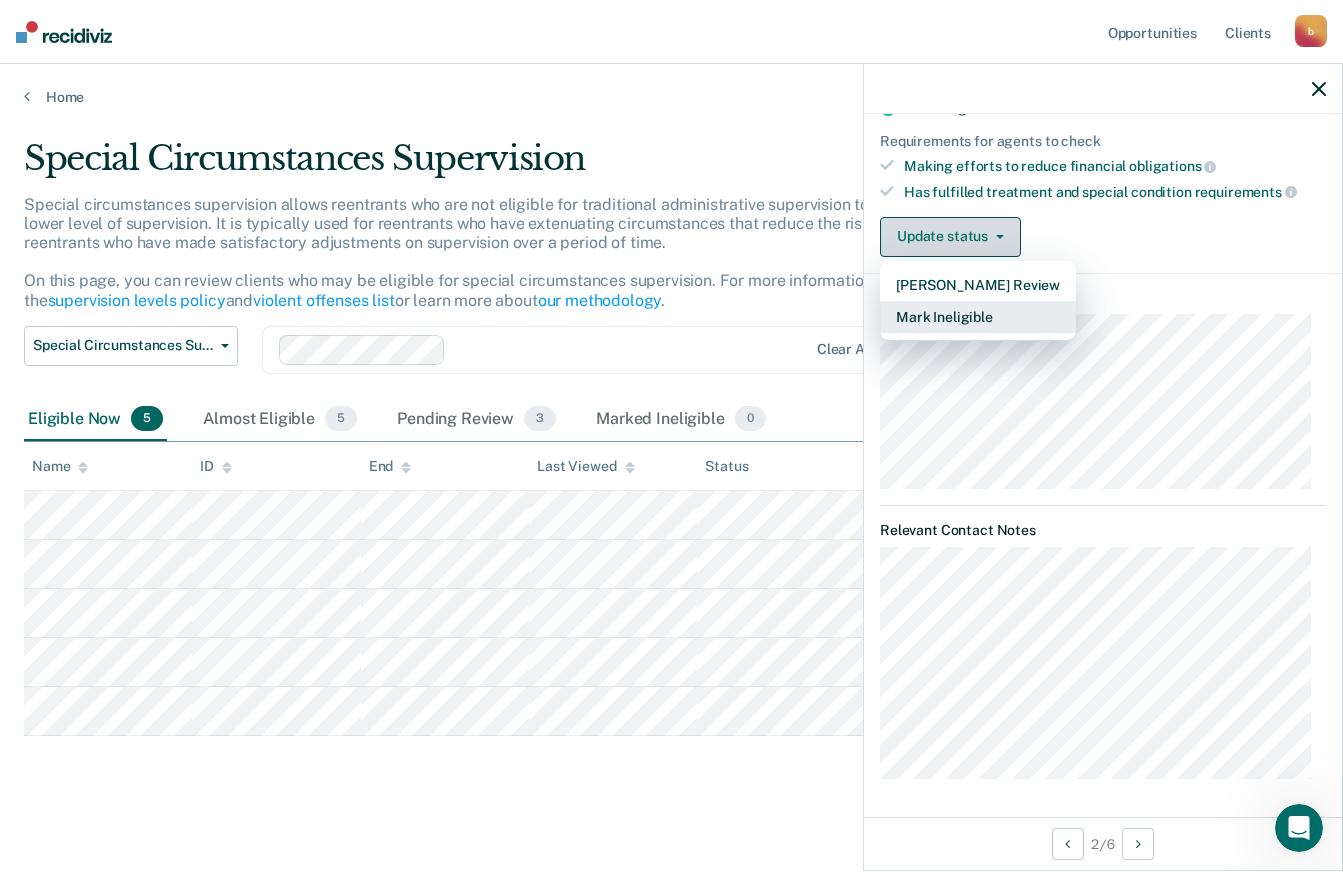 click on "Mark Ineligible" at bounding box center [978, 317] 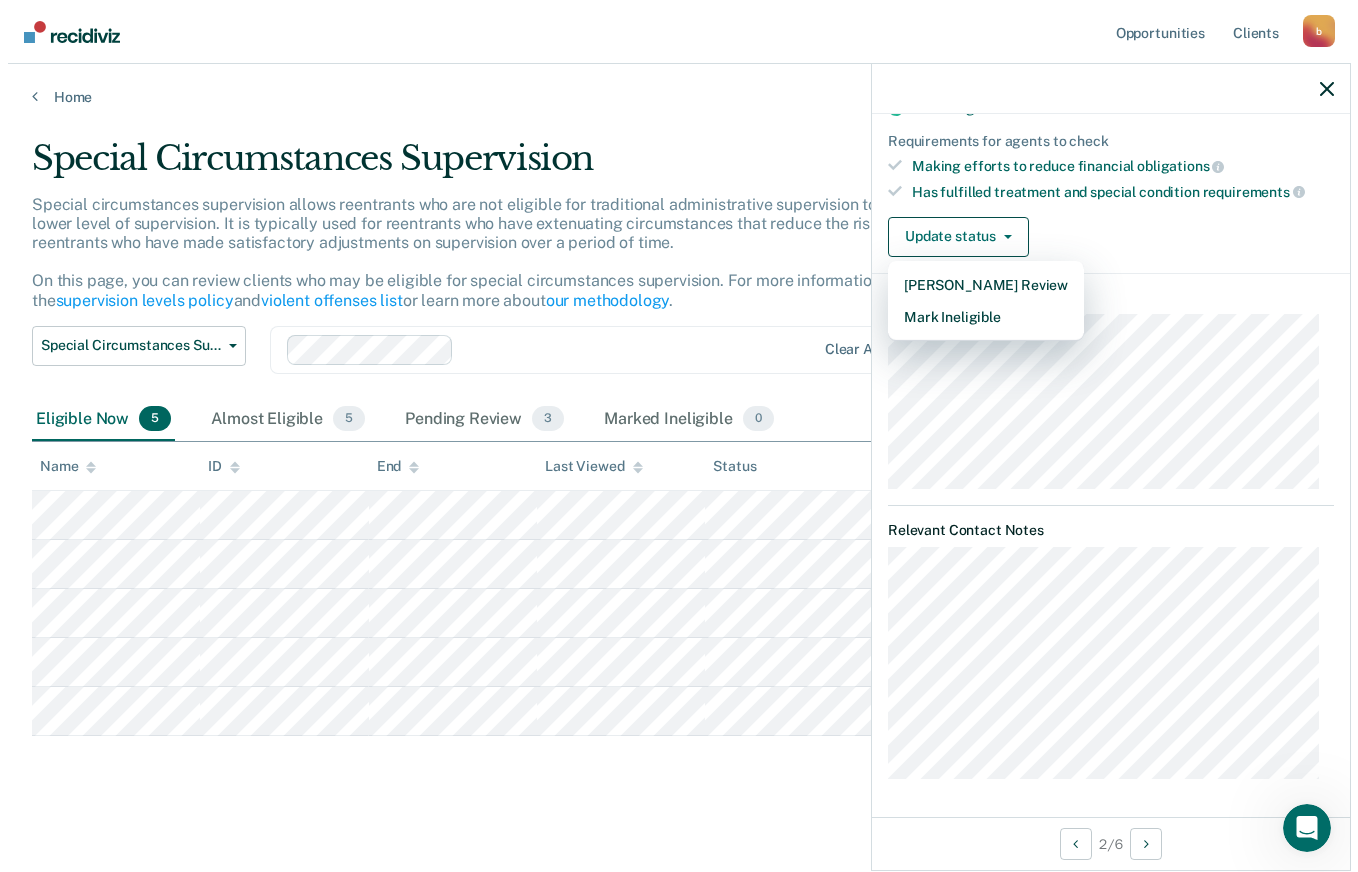 scroll, scrollTop: 0, scrollLeft: 0, axis: both 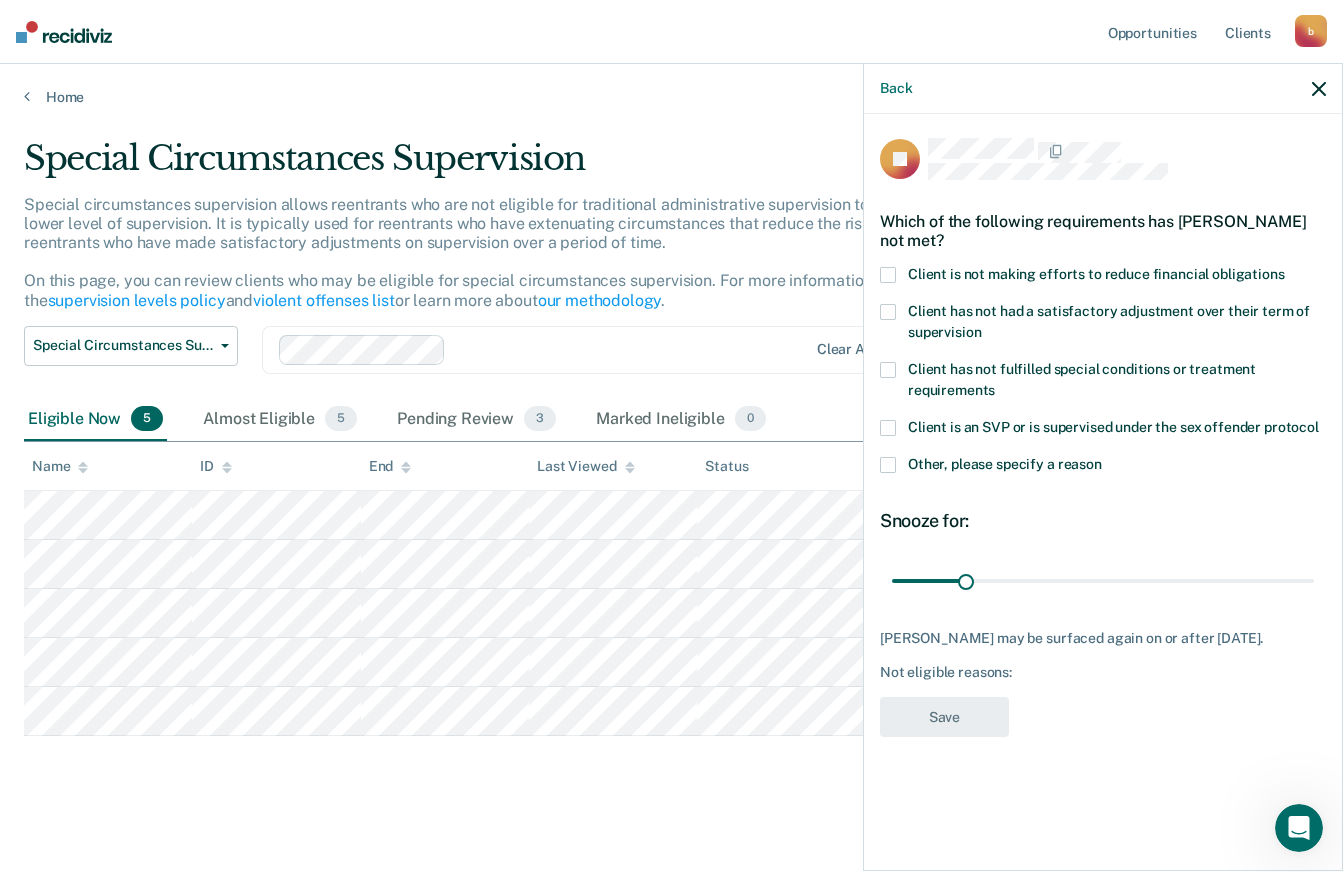 click at bounding box center [888, 370] 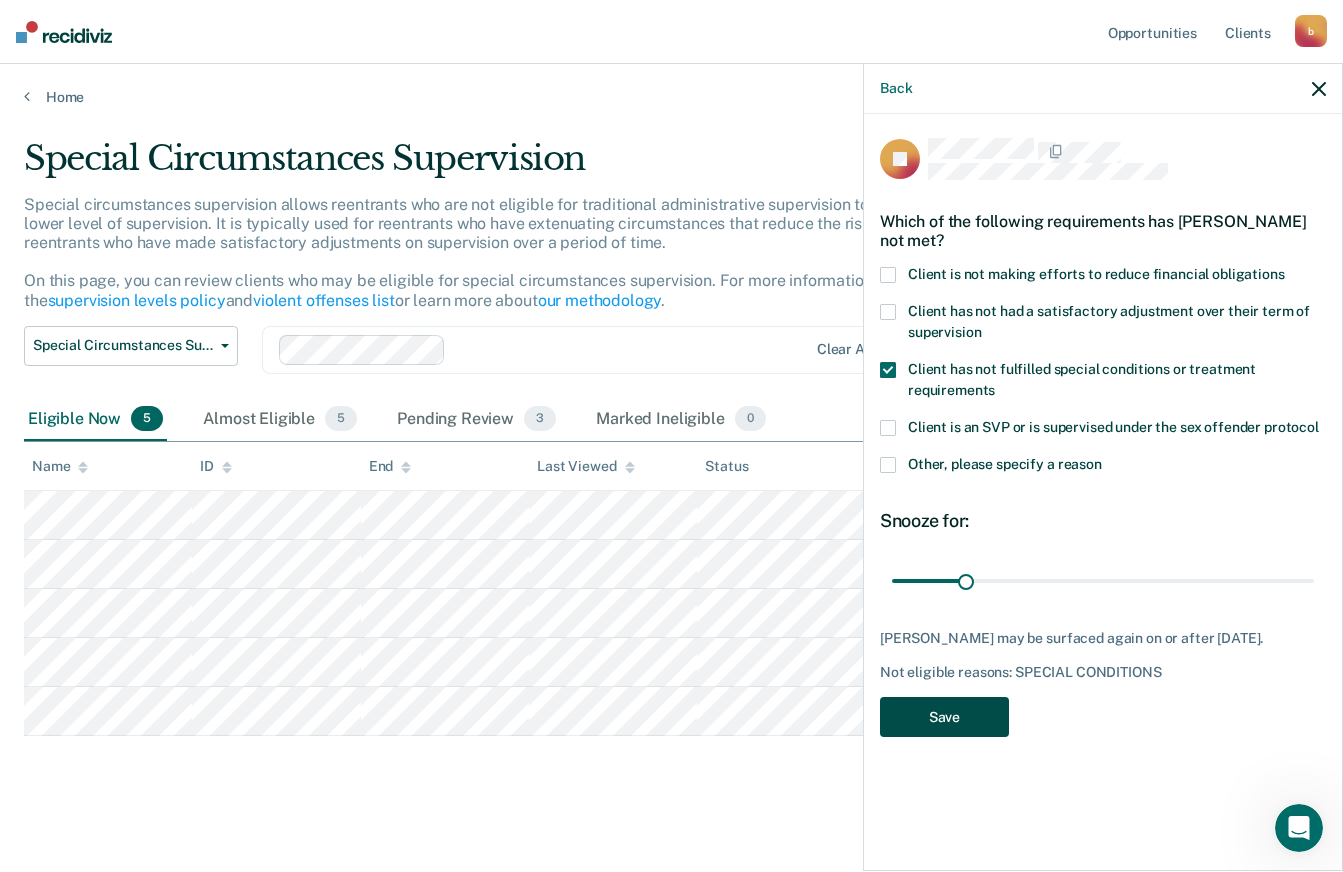 click on "Save" at bounding box center (944, 717) 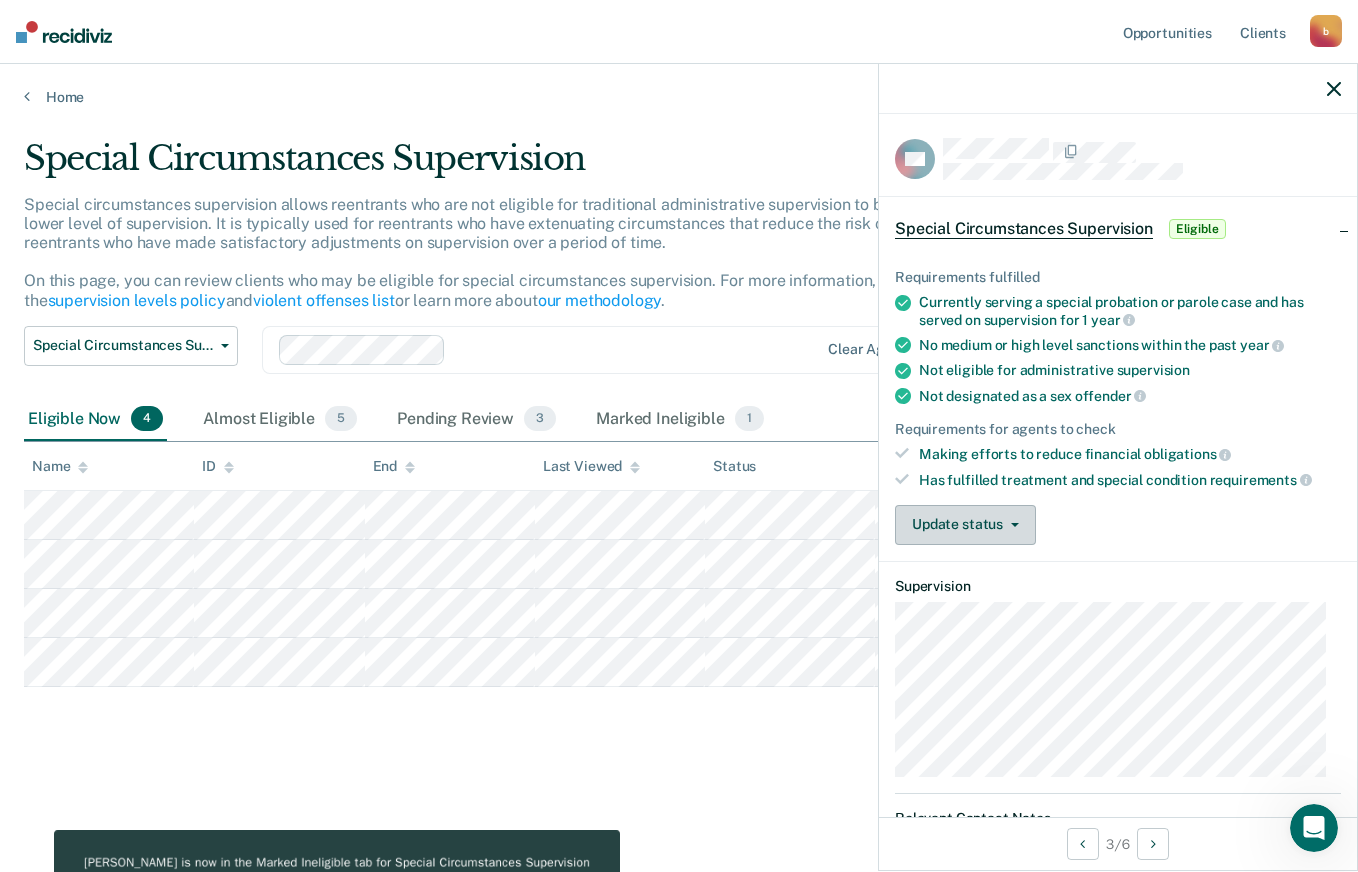 click 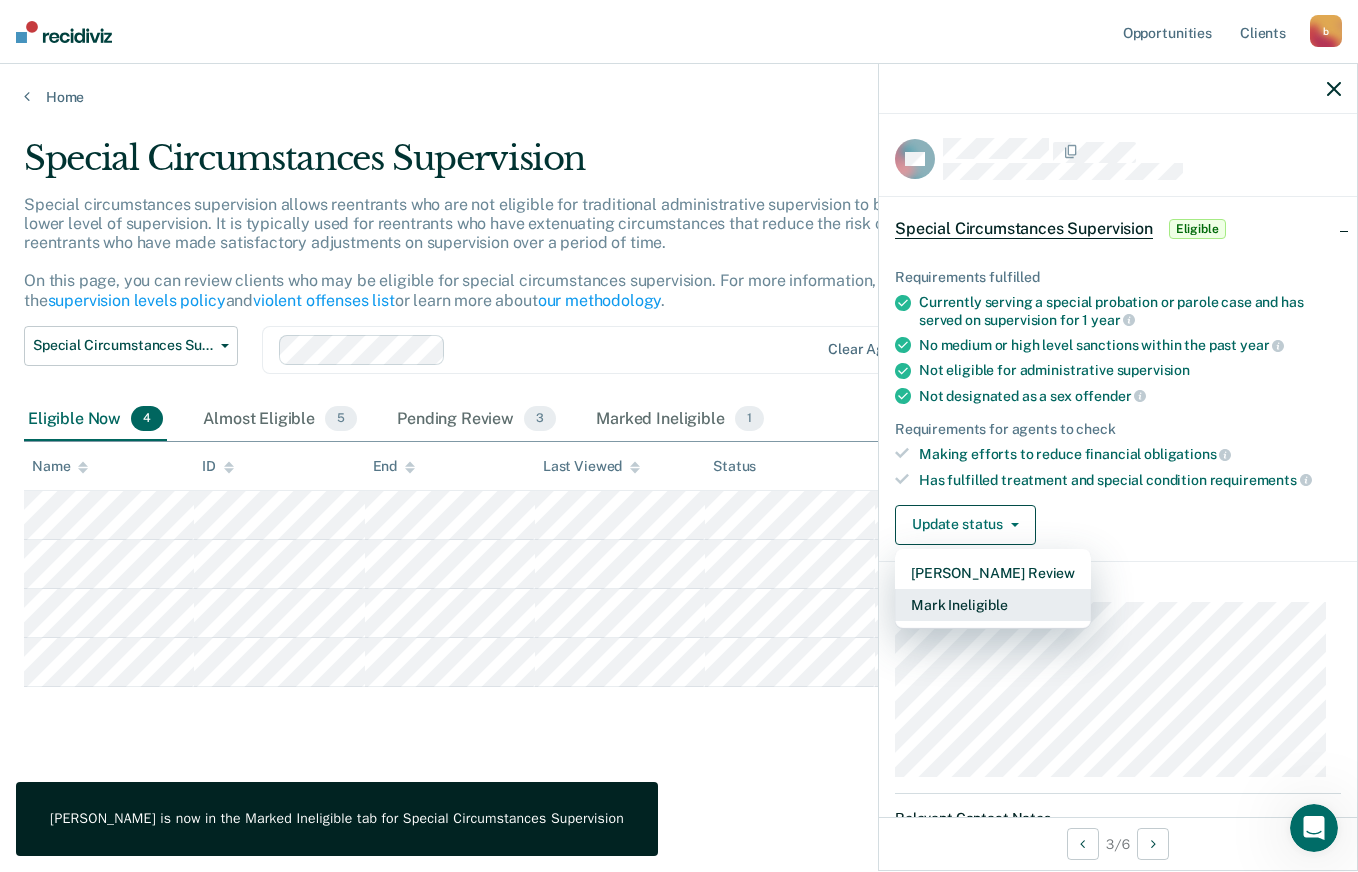 click on "Mark Ineligible" at bounding box center (993, 605) 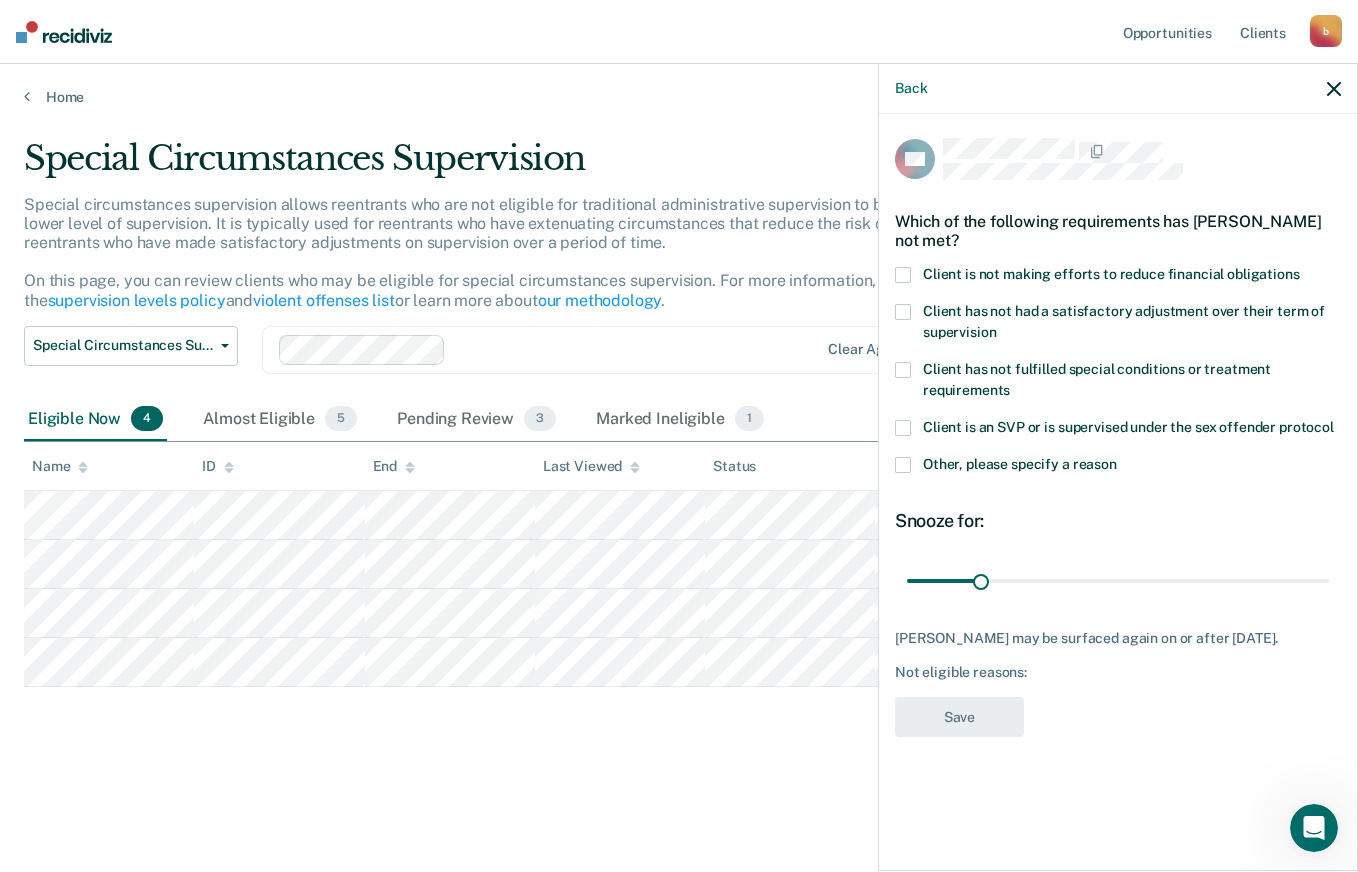 click at bounding box center (903, 370) 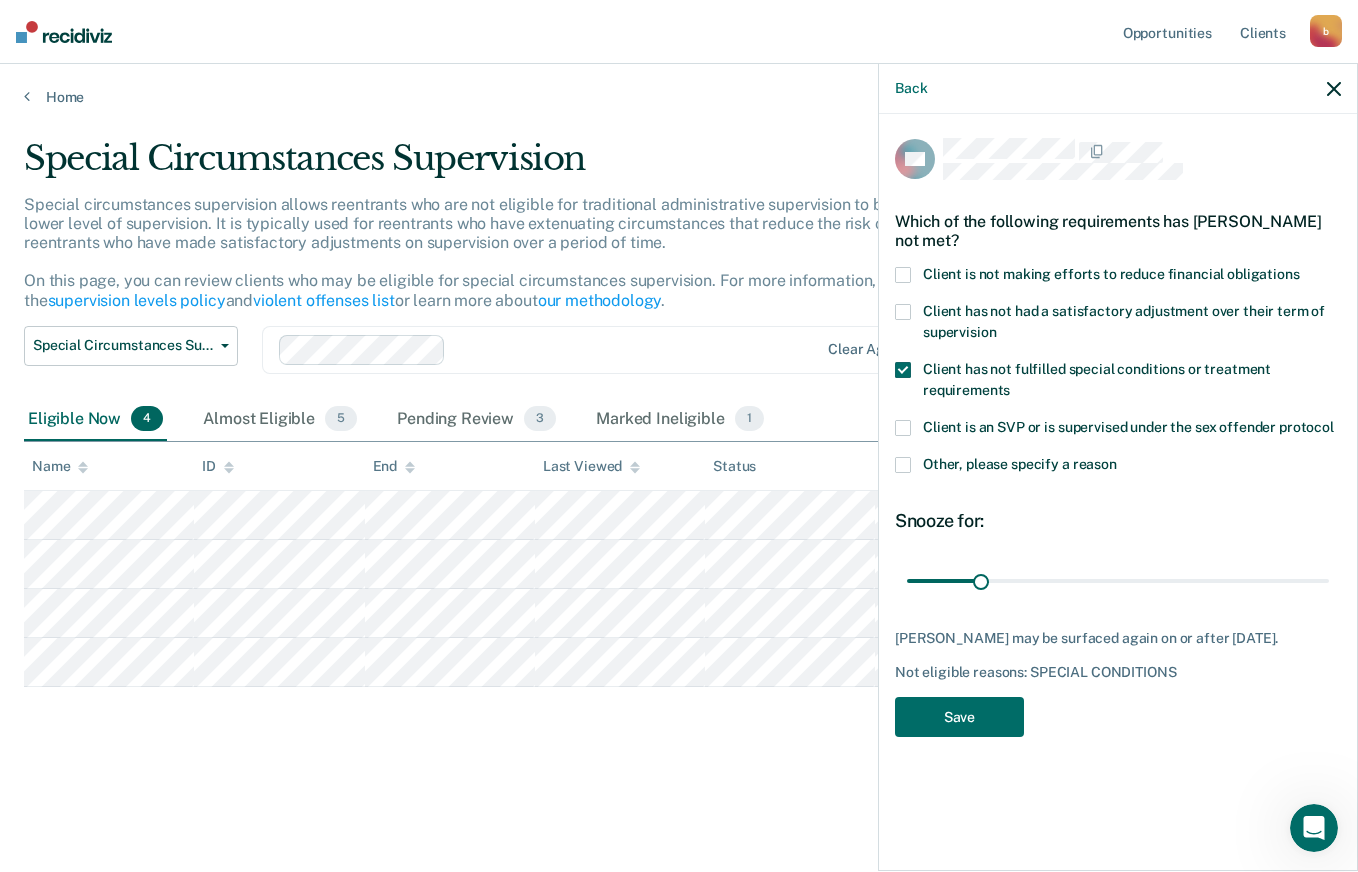 click on "Save" at bounding box center (959, 717) 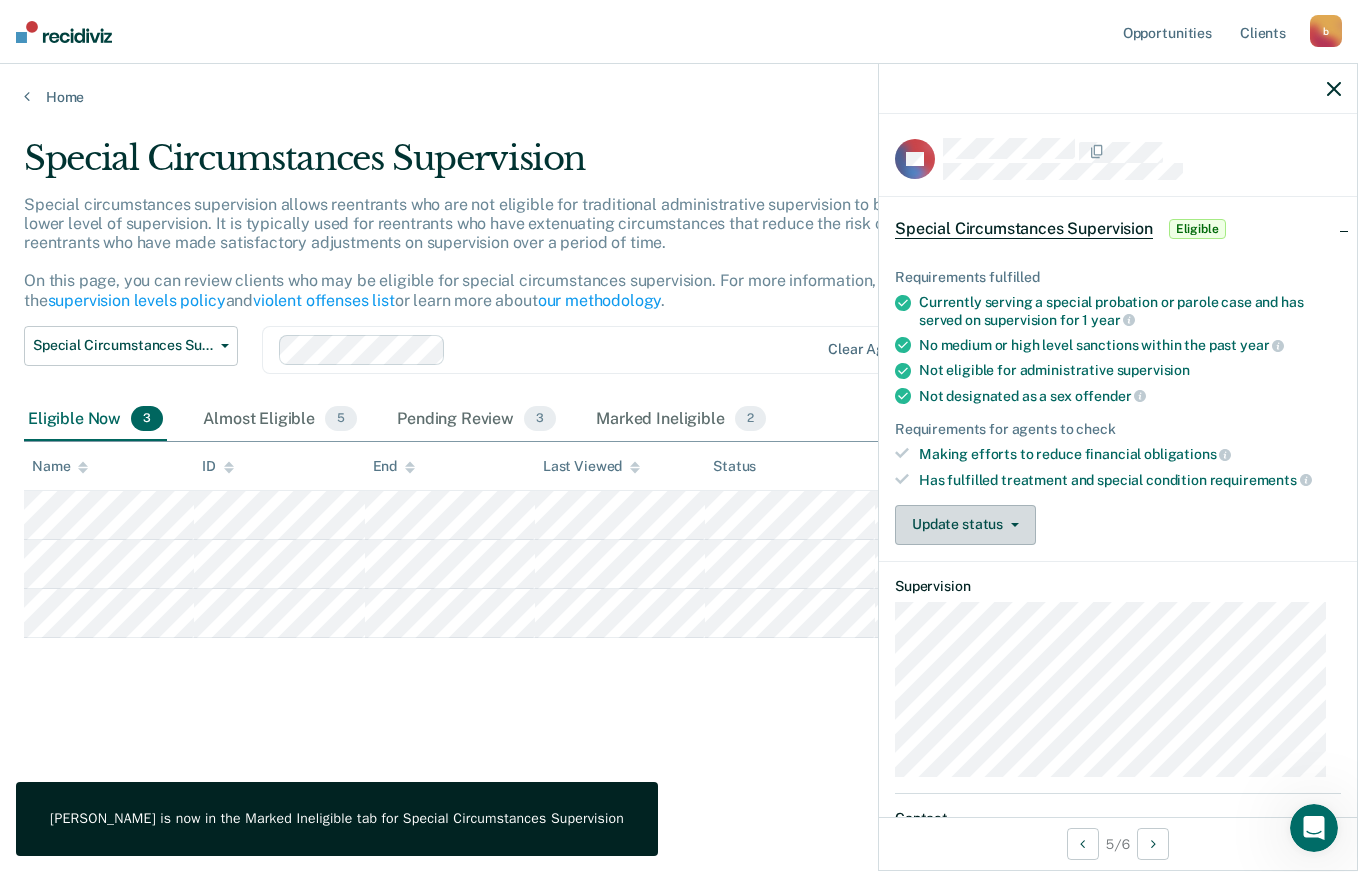 click on "Update status" at bounding box center [965, 525] 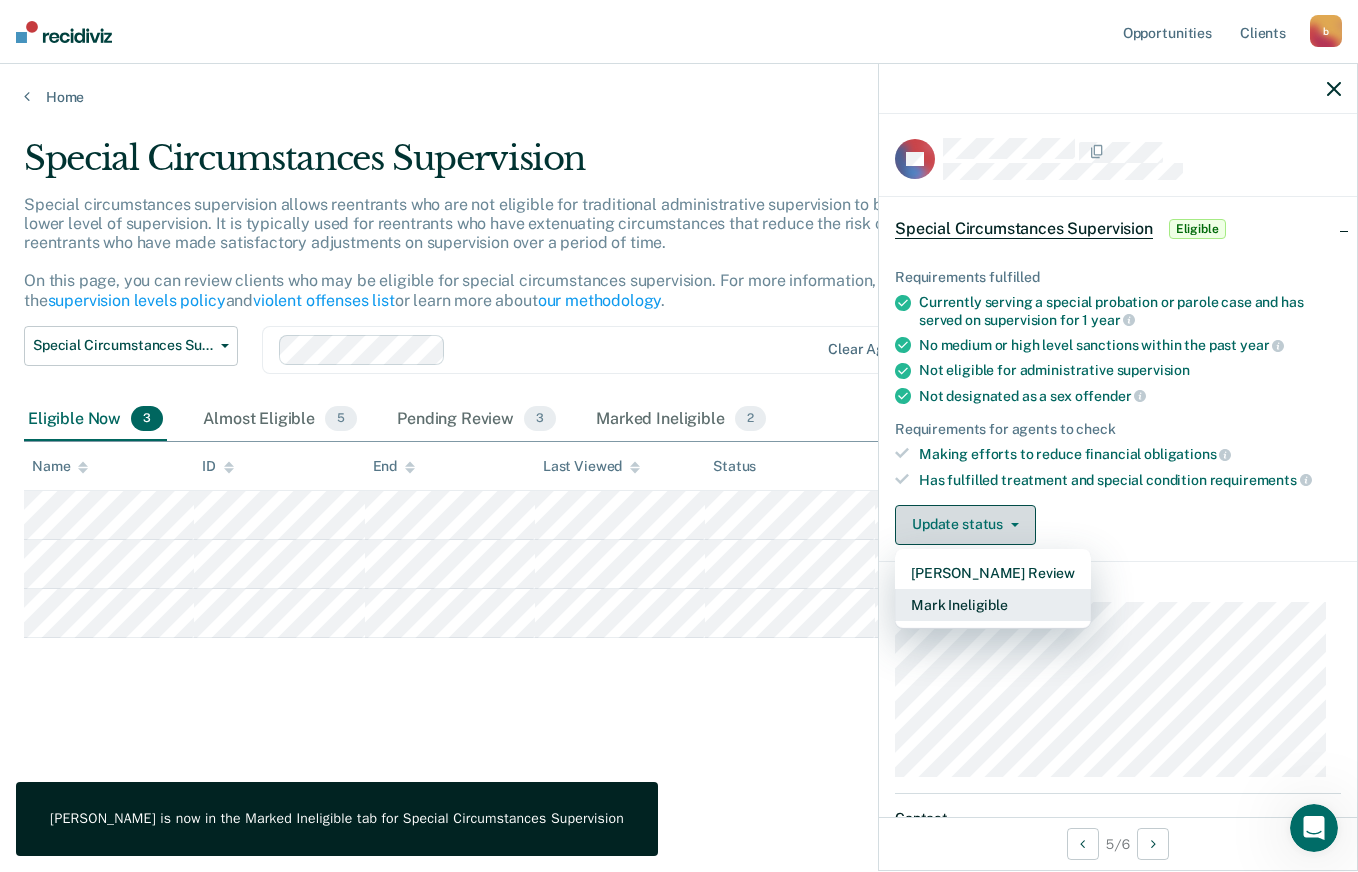 click on "Mark Ineligible" at bounding box center (993, 605) 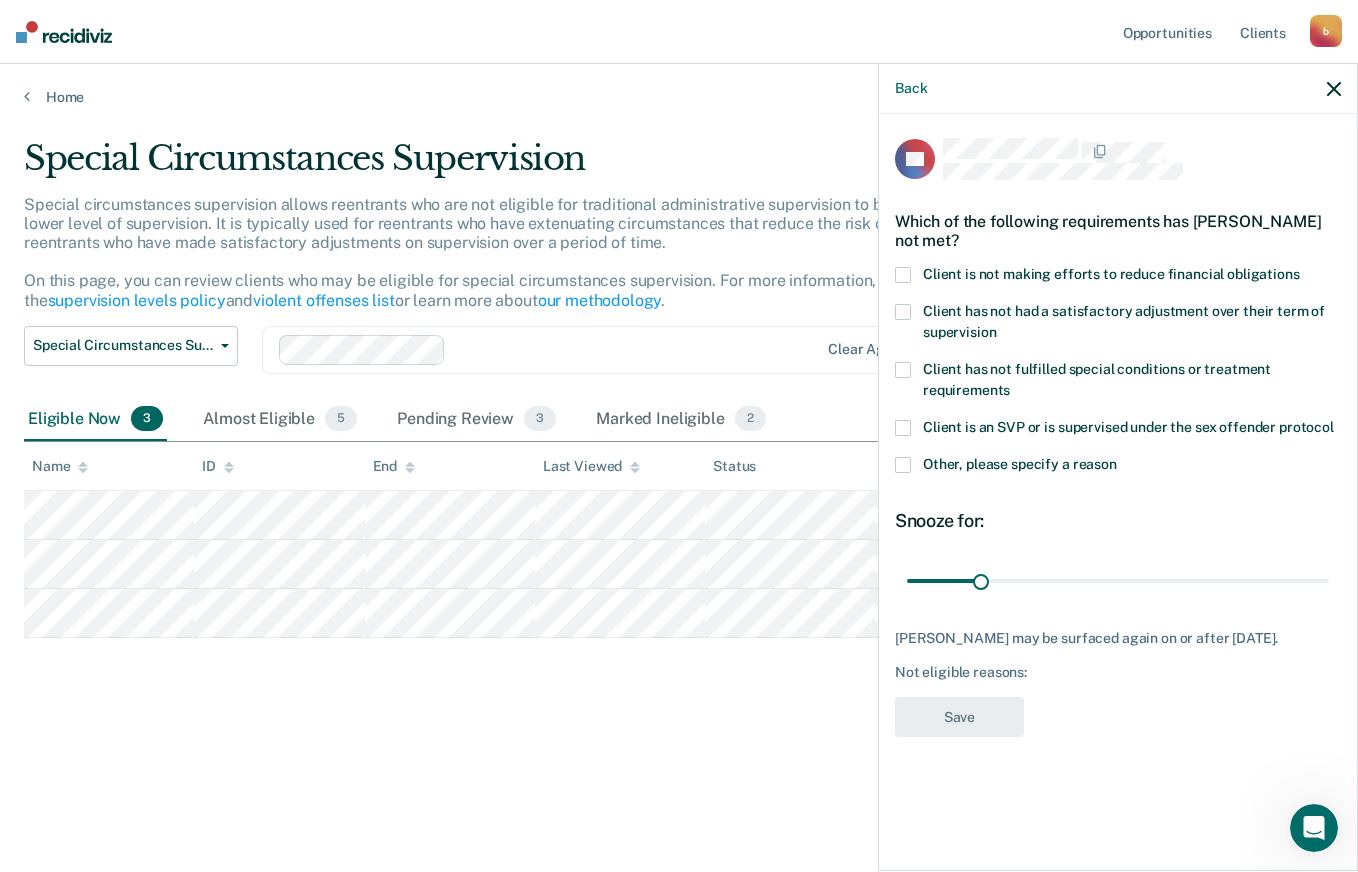 click at bounding box center [903, 275] 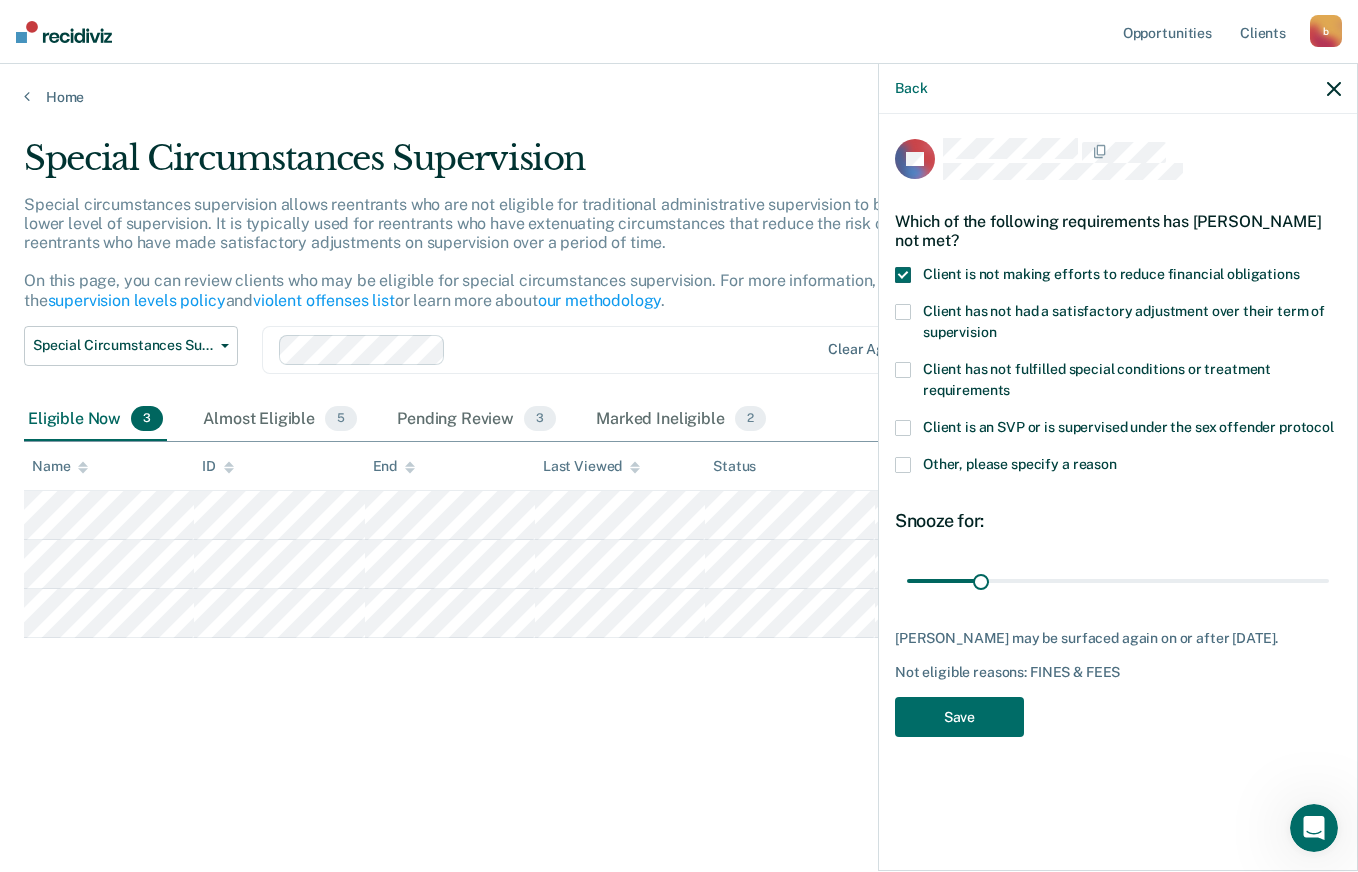 click on "Save" at bounding box center (959, 717) 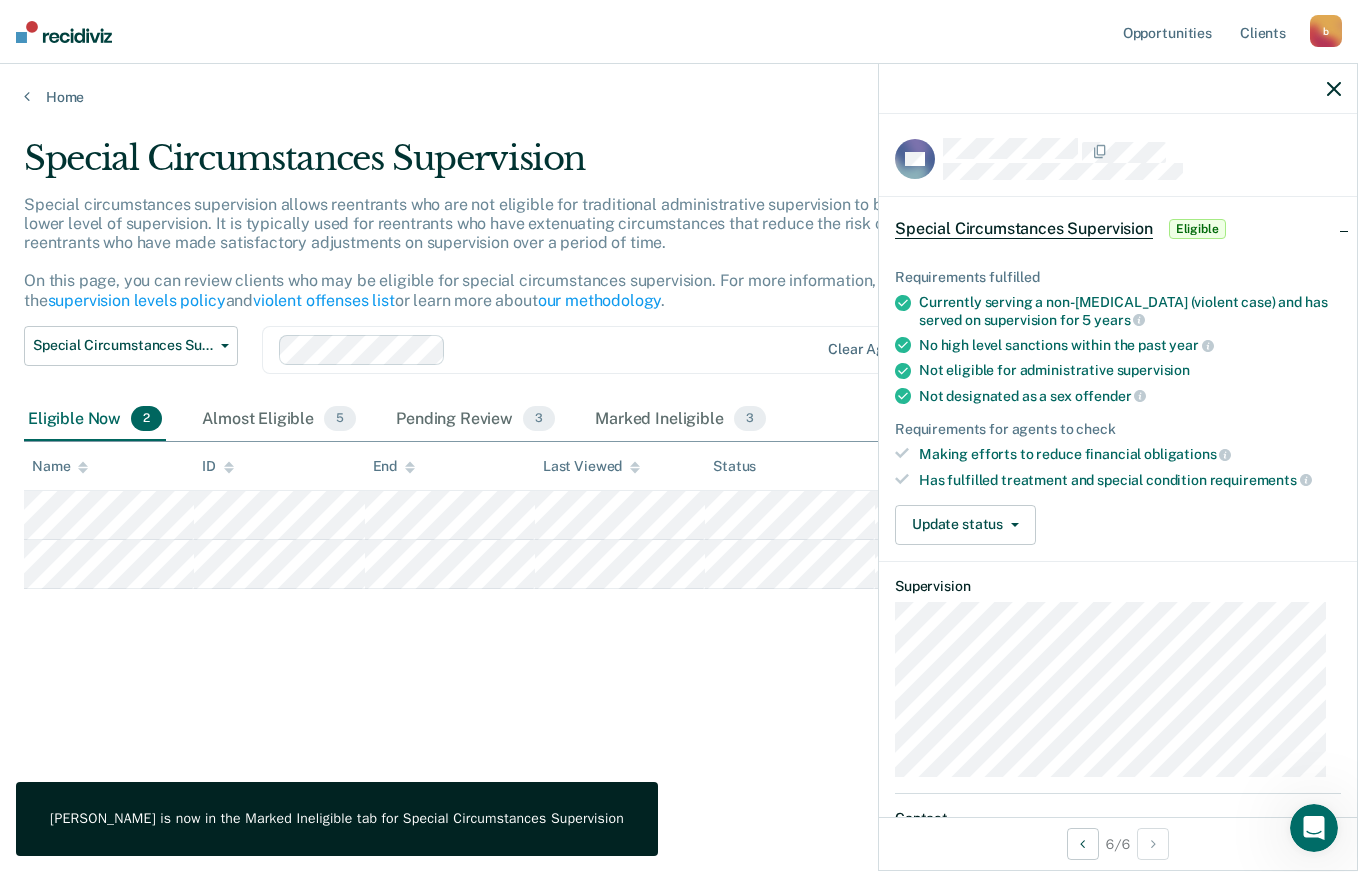 click on "Eligible" at bounding box center [1197, 229] 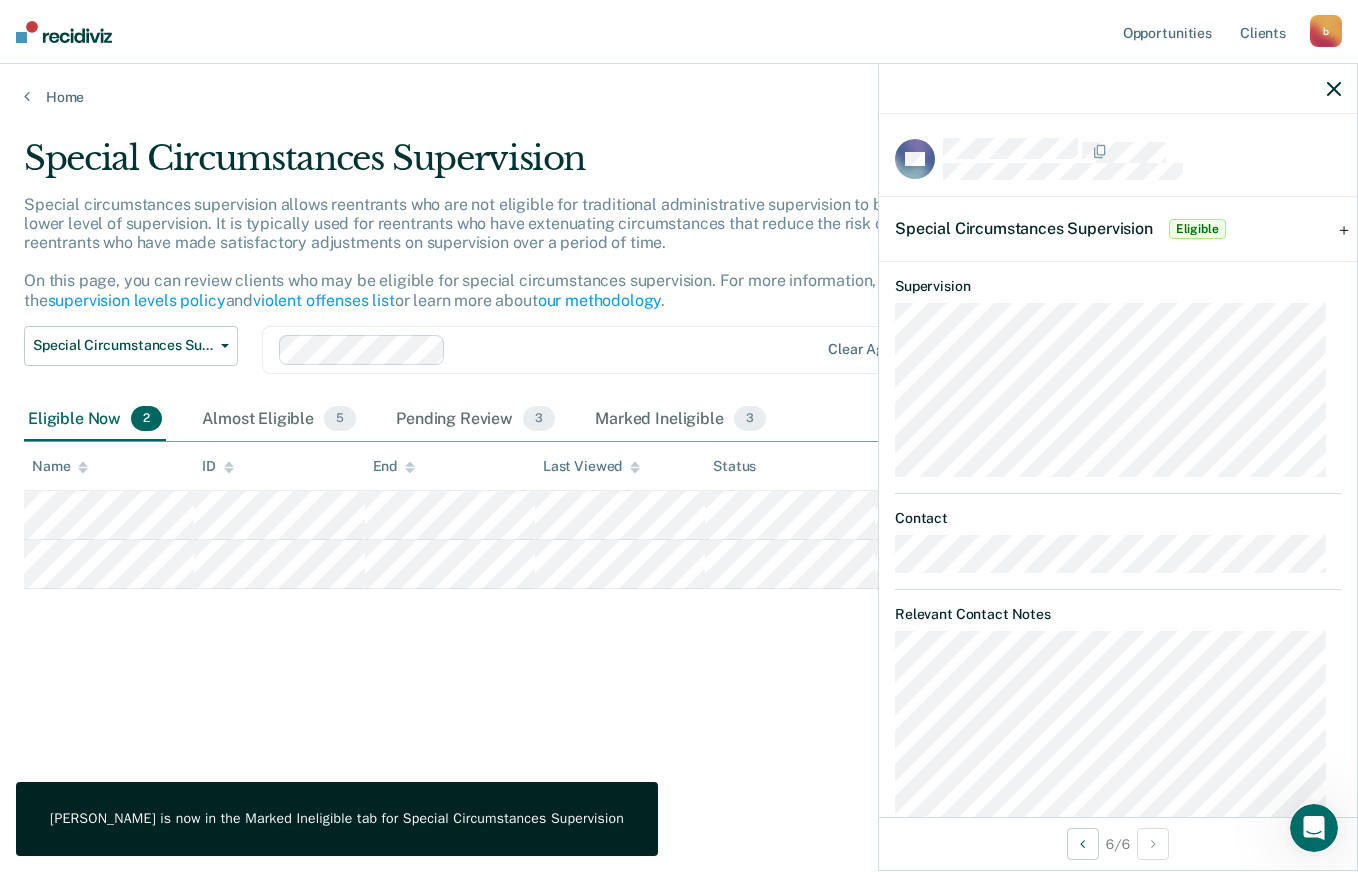 click on "Eligible" at bounding box center [1197, 229] 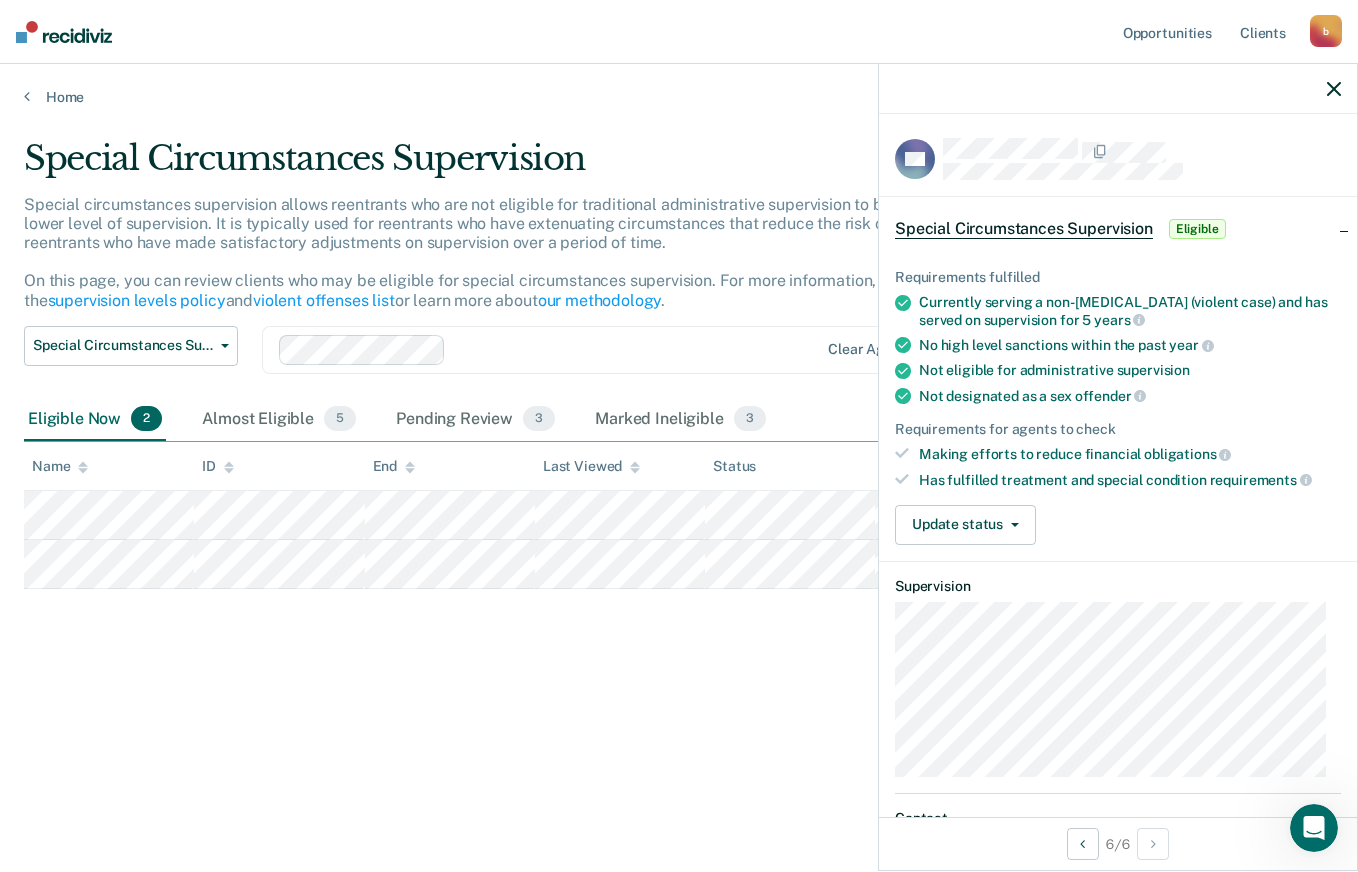 click on "Eligible" at bounding box center (1197, 229) 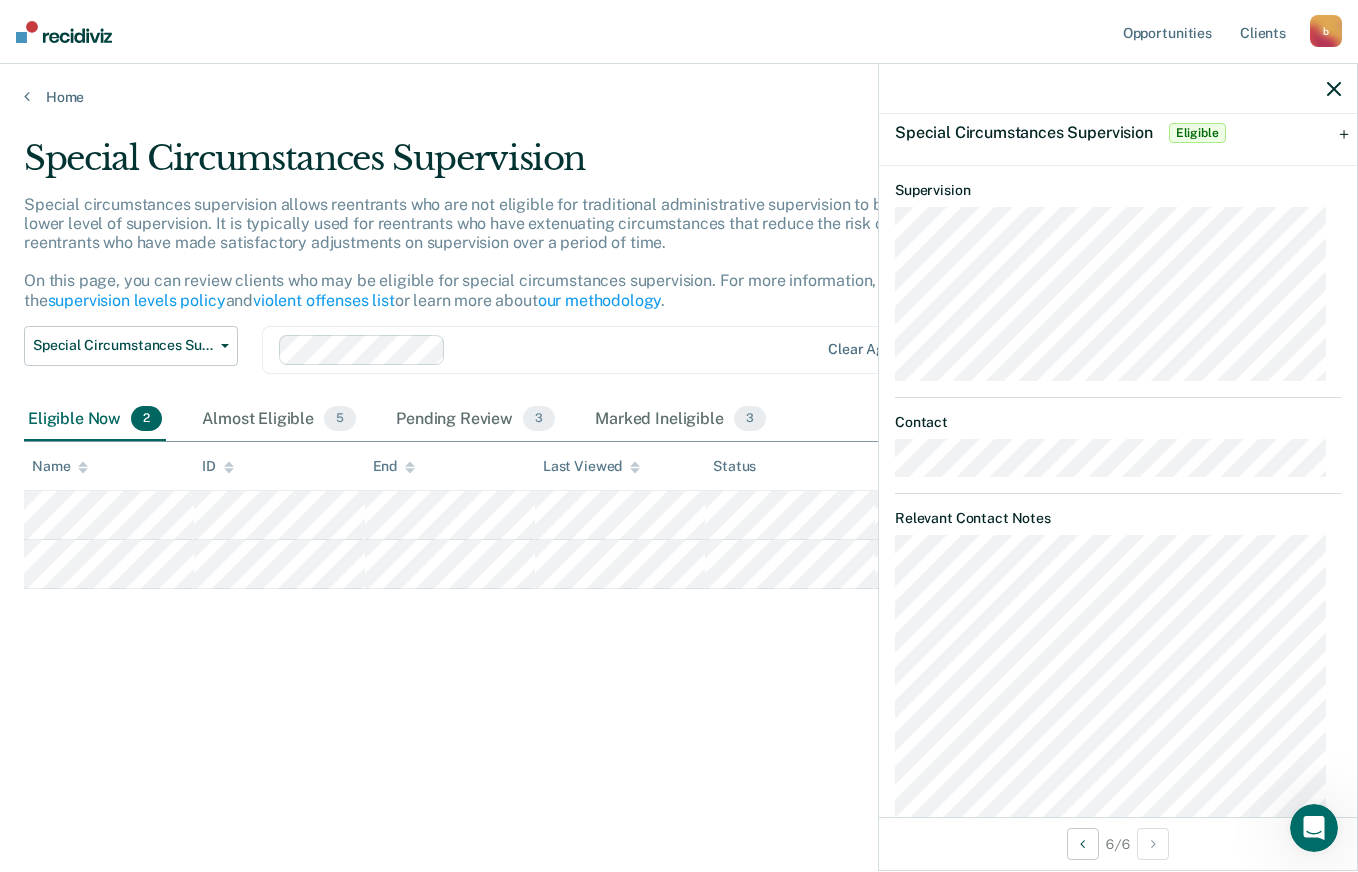 scroll, scrollTop: 0, scrollLeft: 0, axis: both 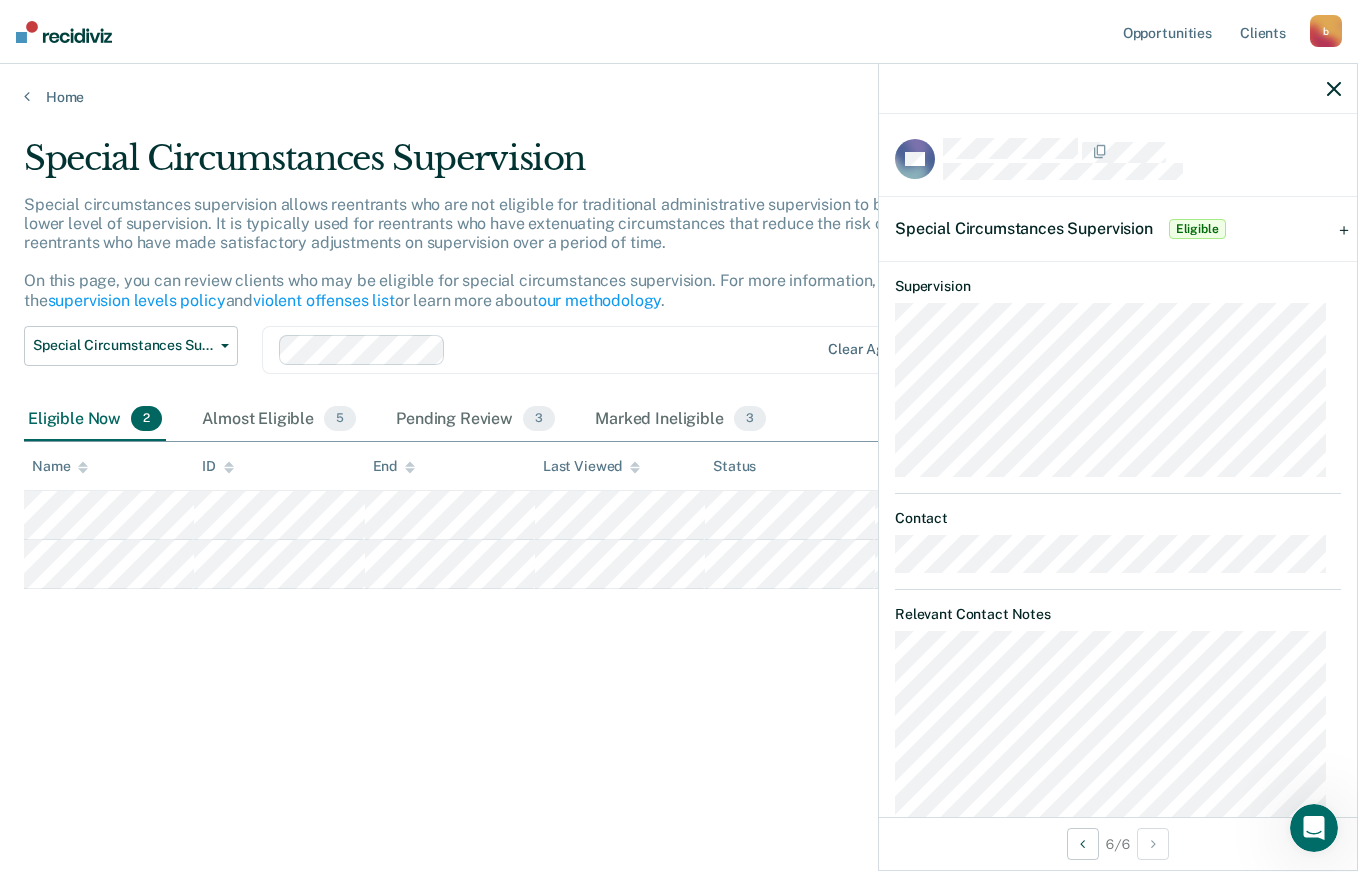 click on "Eligible" at bounding box center [1197, 229] 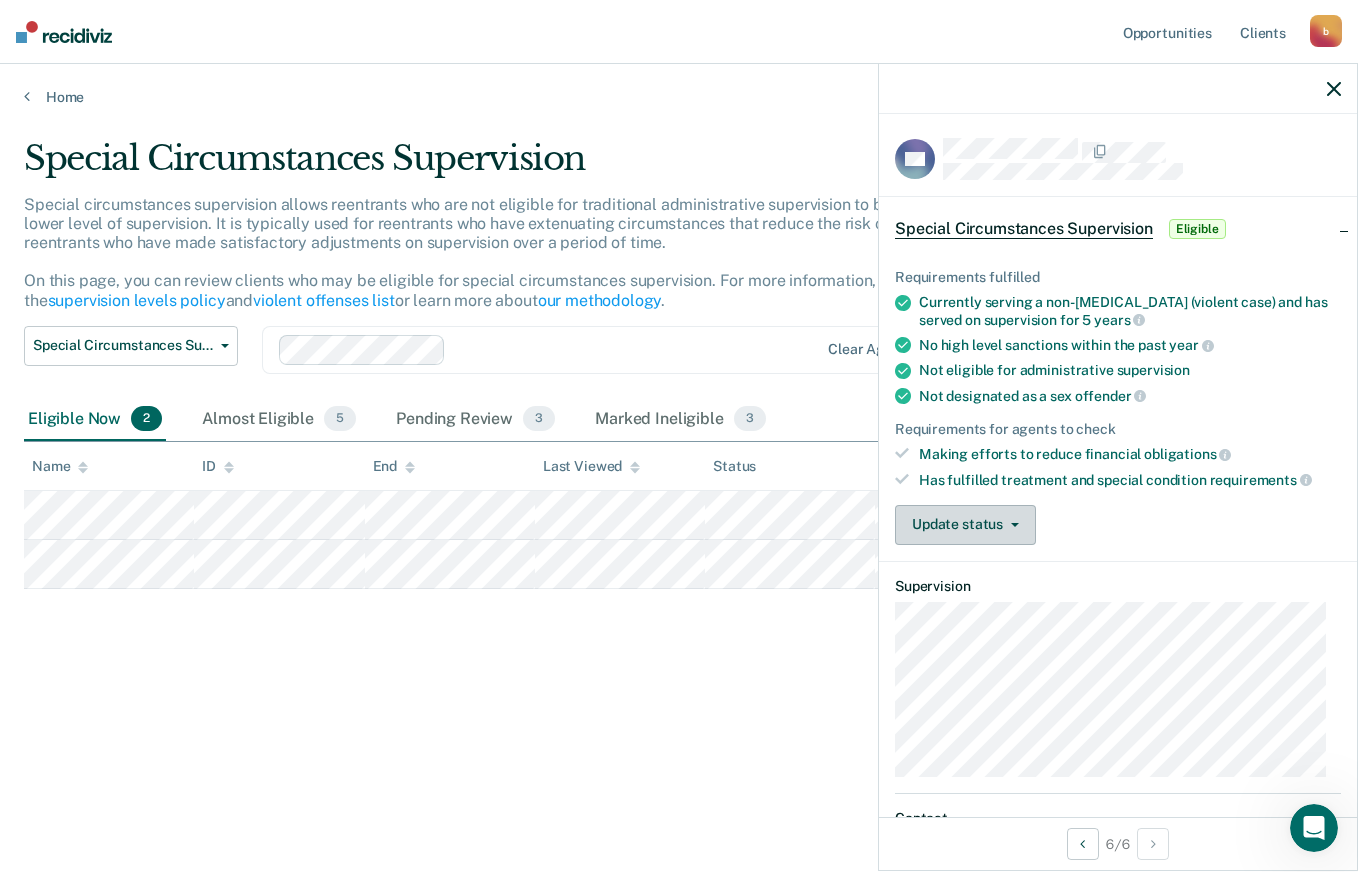 click on "Update status" at bounding box center [965, 525] 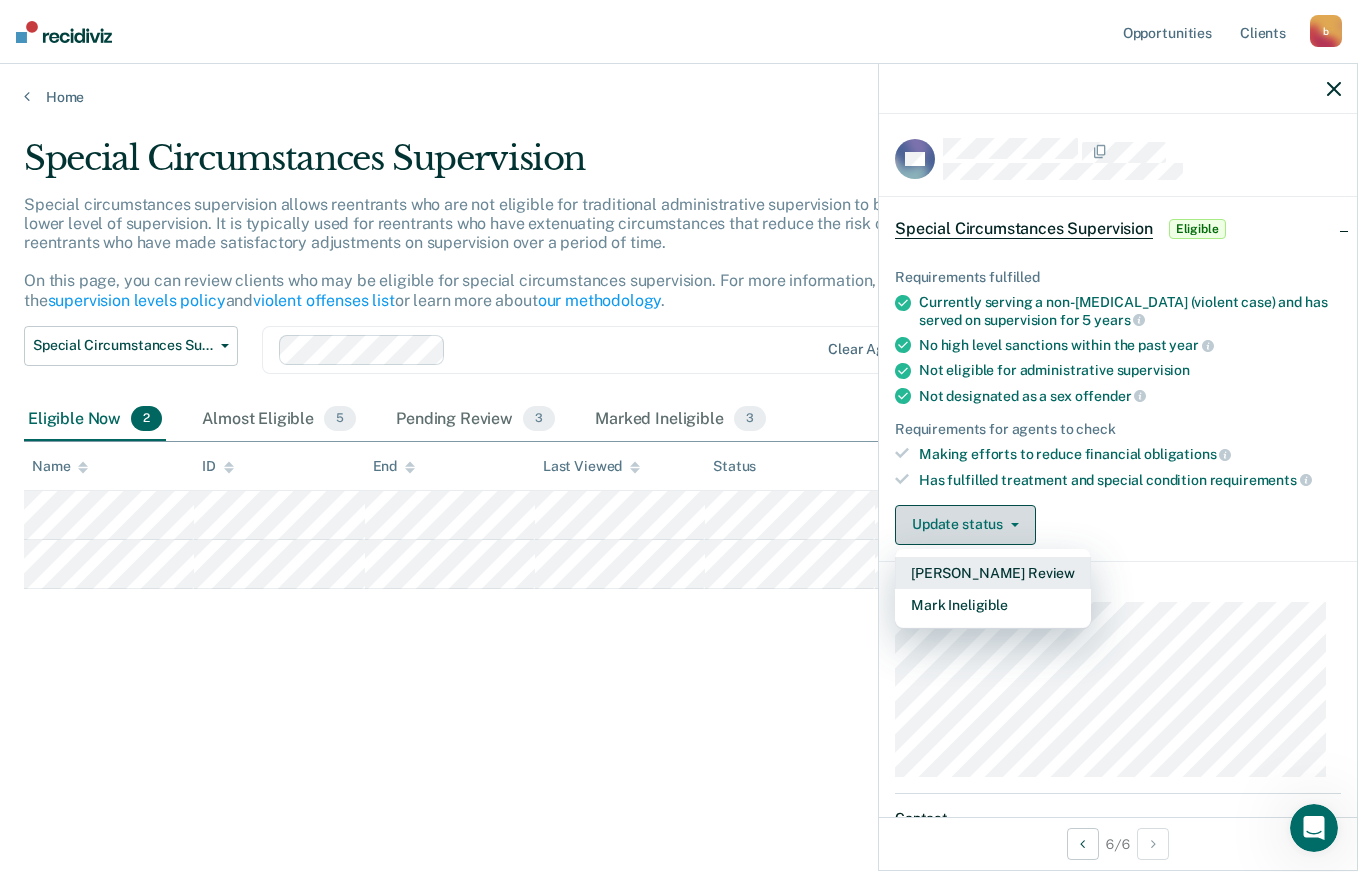 click on "Mark Ineligible" at bounding box center (993, 605) 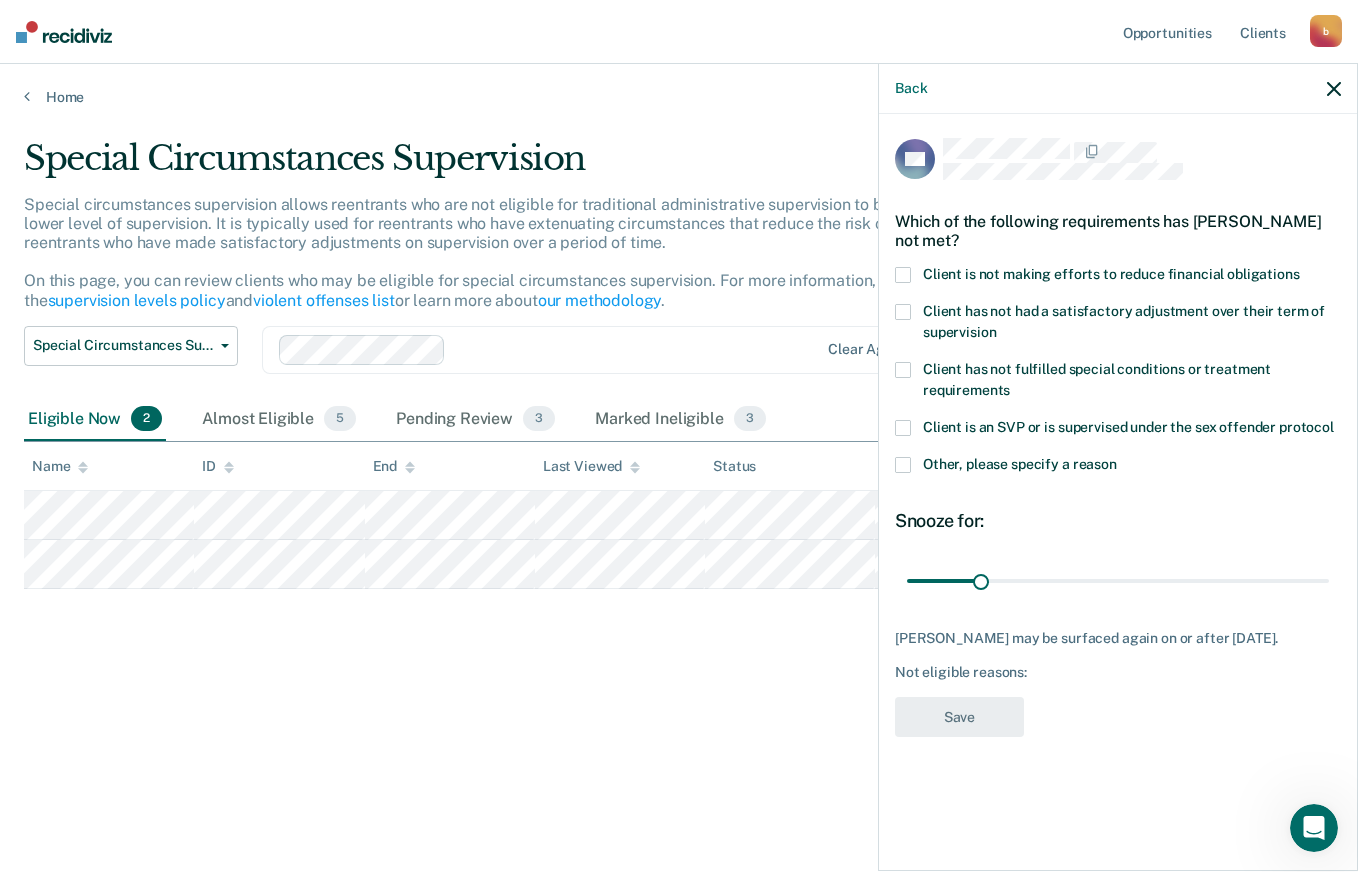 click at bounding box center (903, 275) 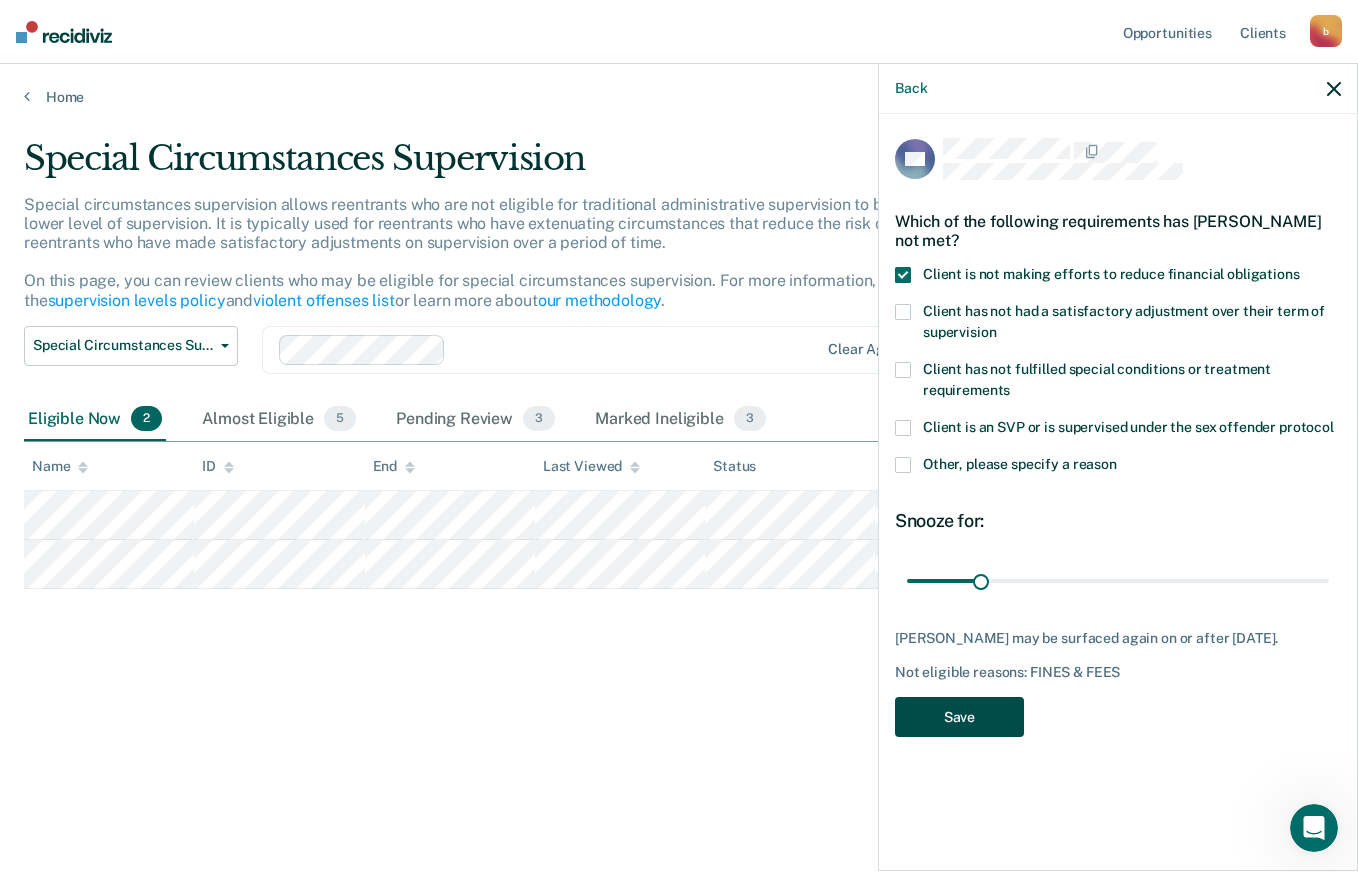 click on "Save" at bounding box center [959, 717] 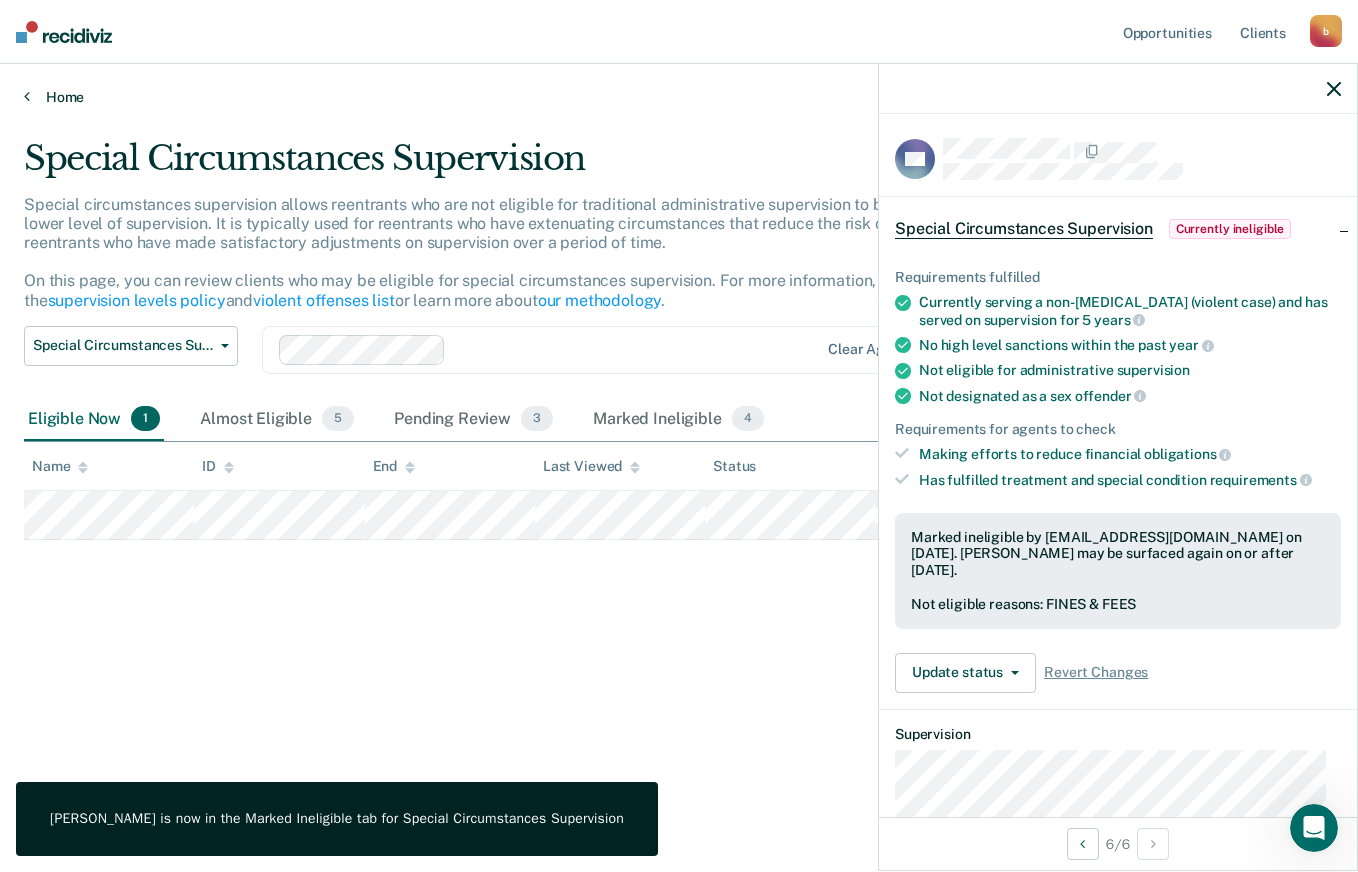 click at bounding box center [27, 96] 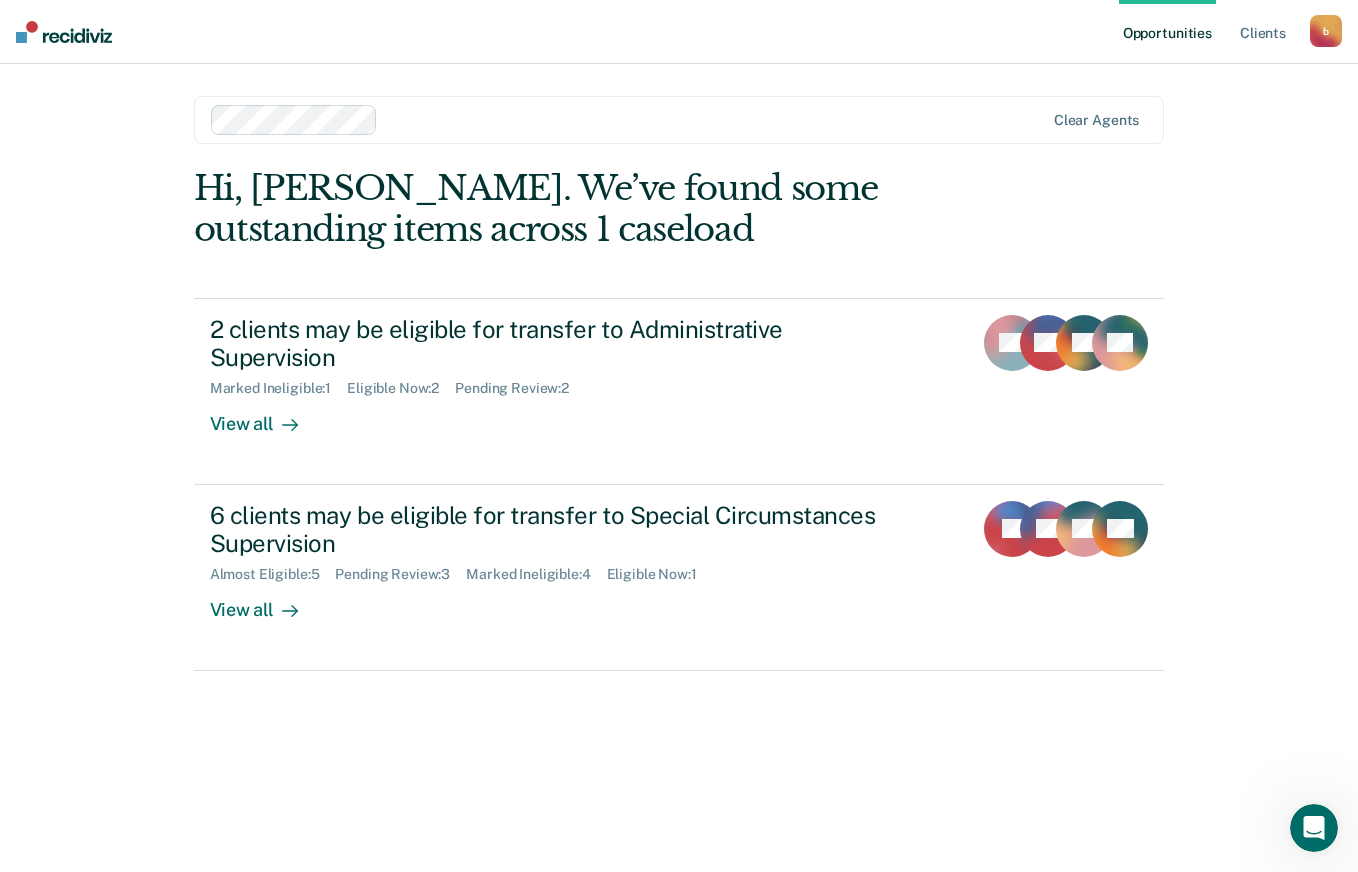 click on "View all" at bounding box center (266, 602) 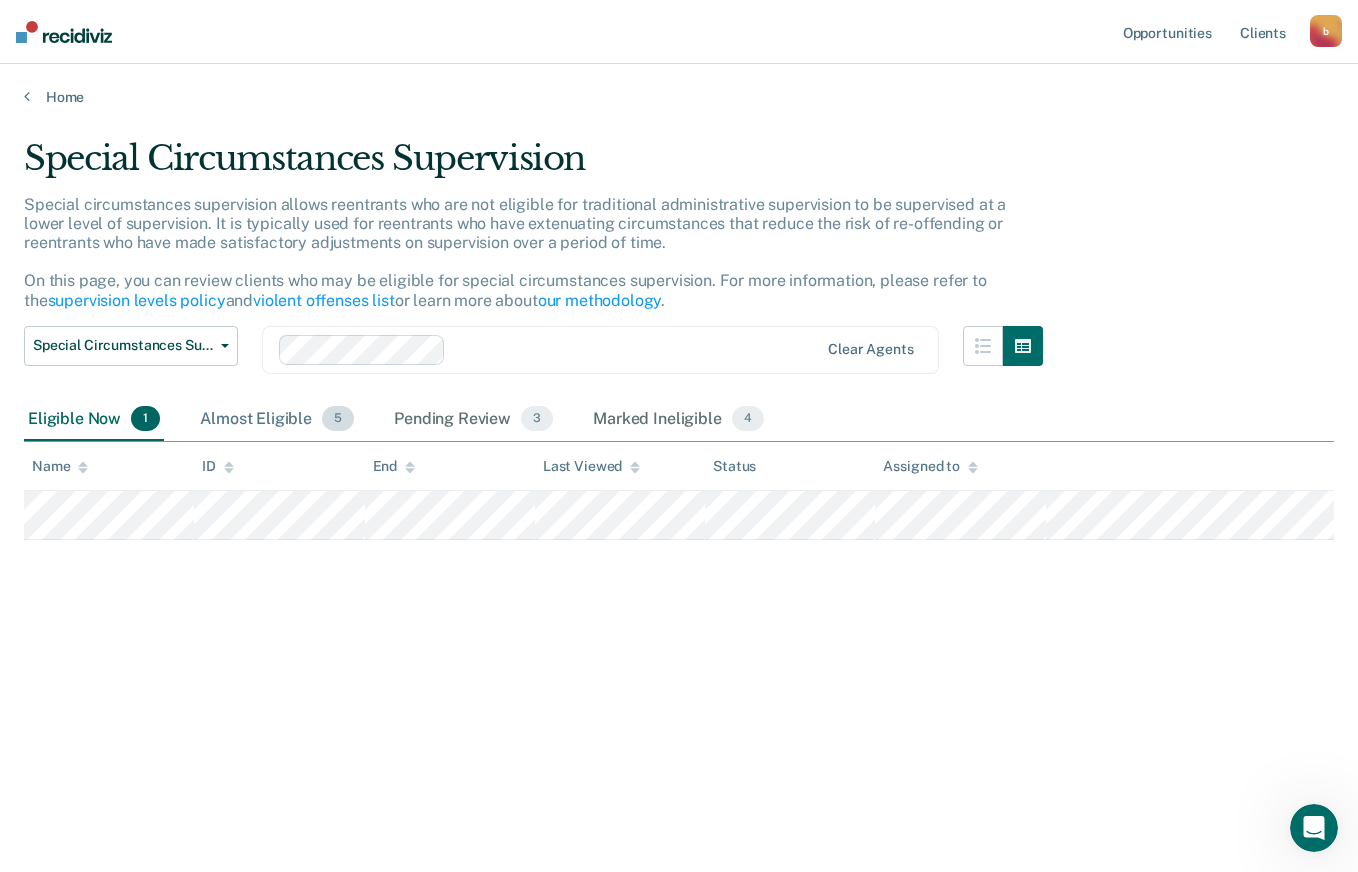 click on "Almost Eligible 5" at bounding box center (277, 420) 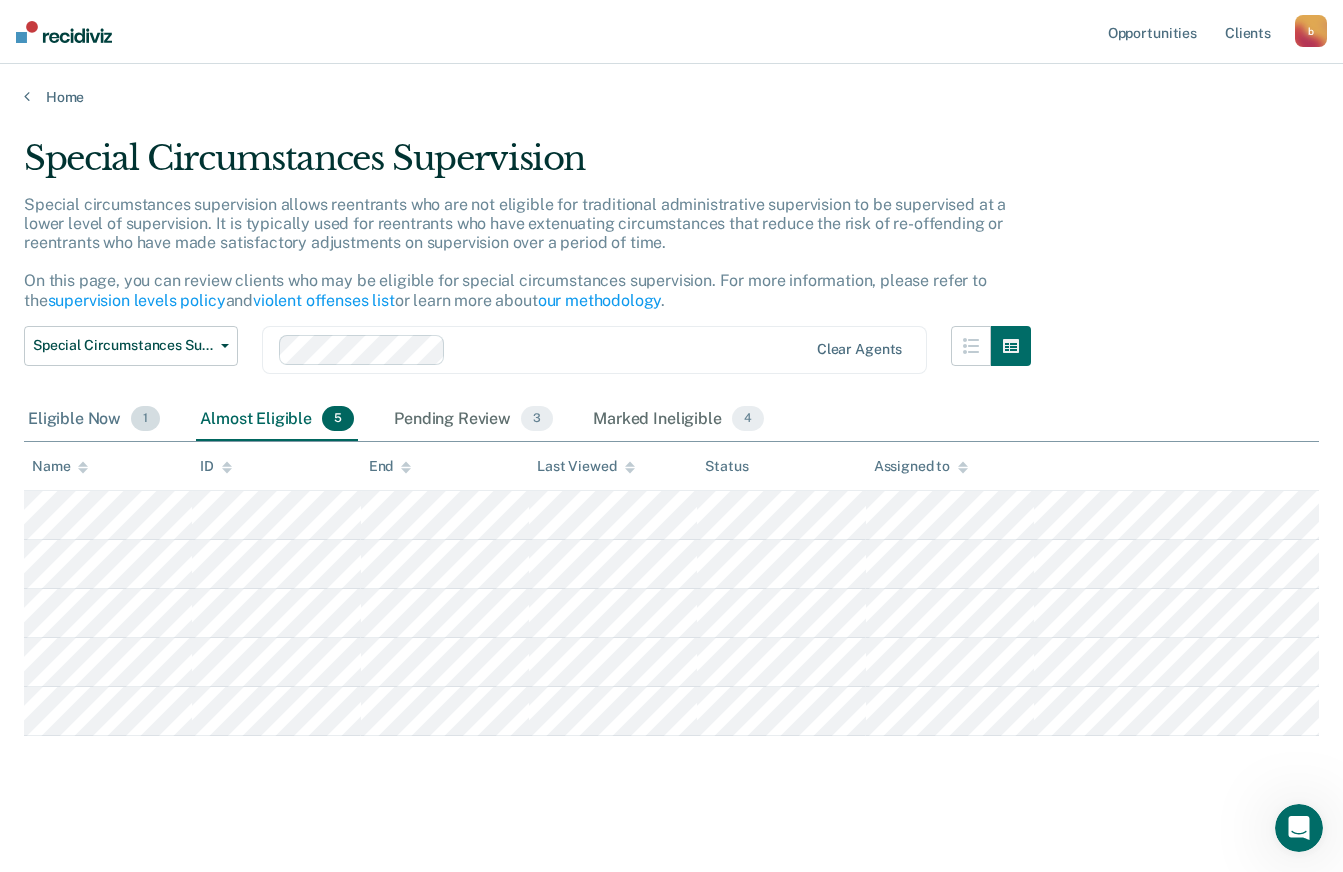 click on "Eligible Now 1" at bounding box center (94, 420) 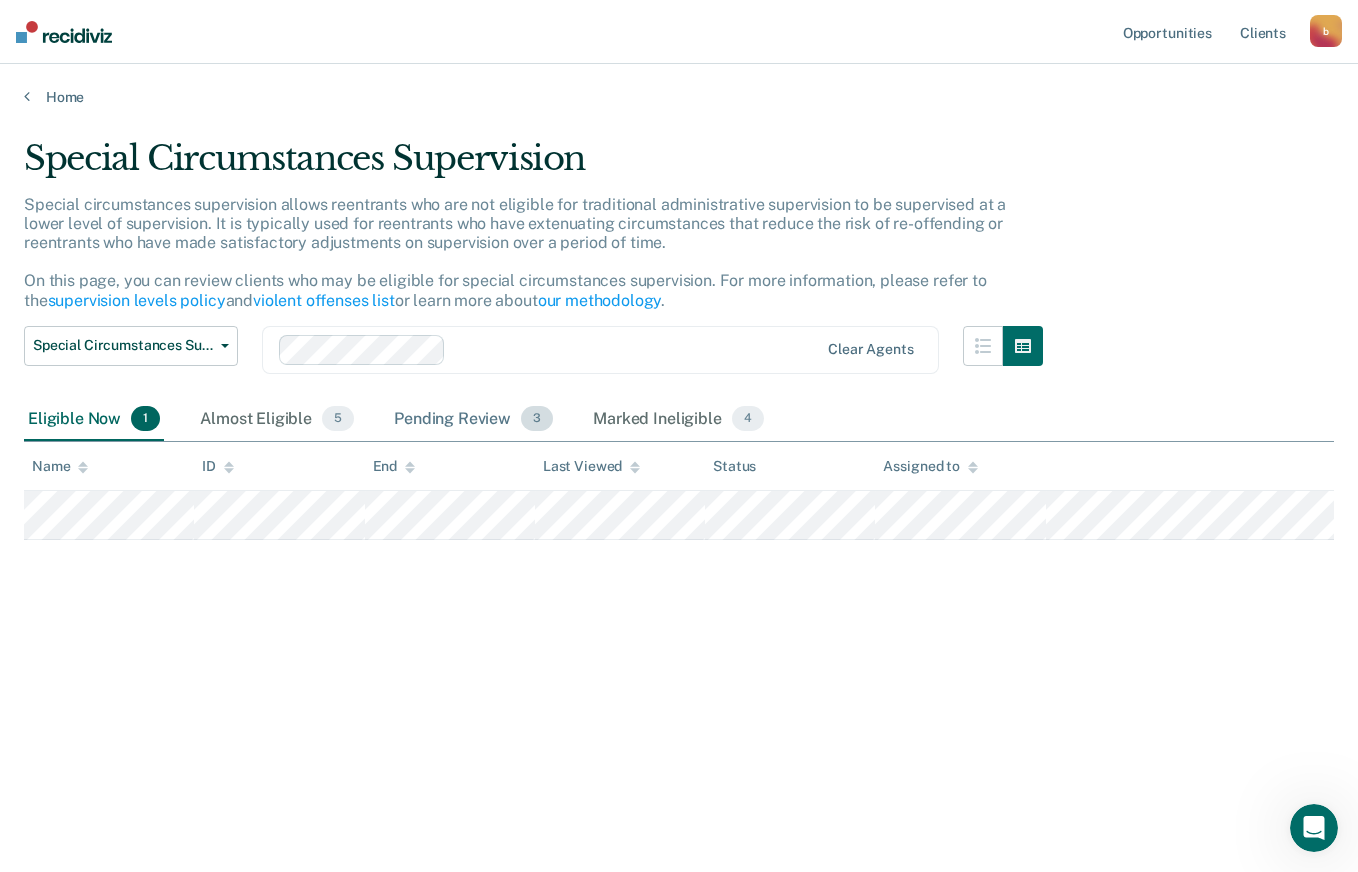 click on "Pending Review 3" at bounding box center (473, 420) 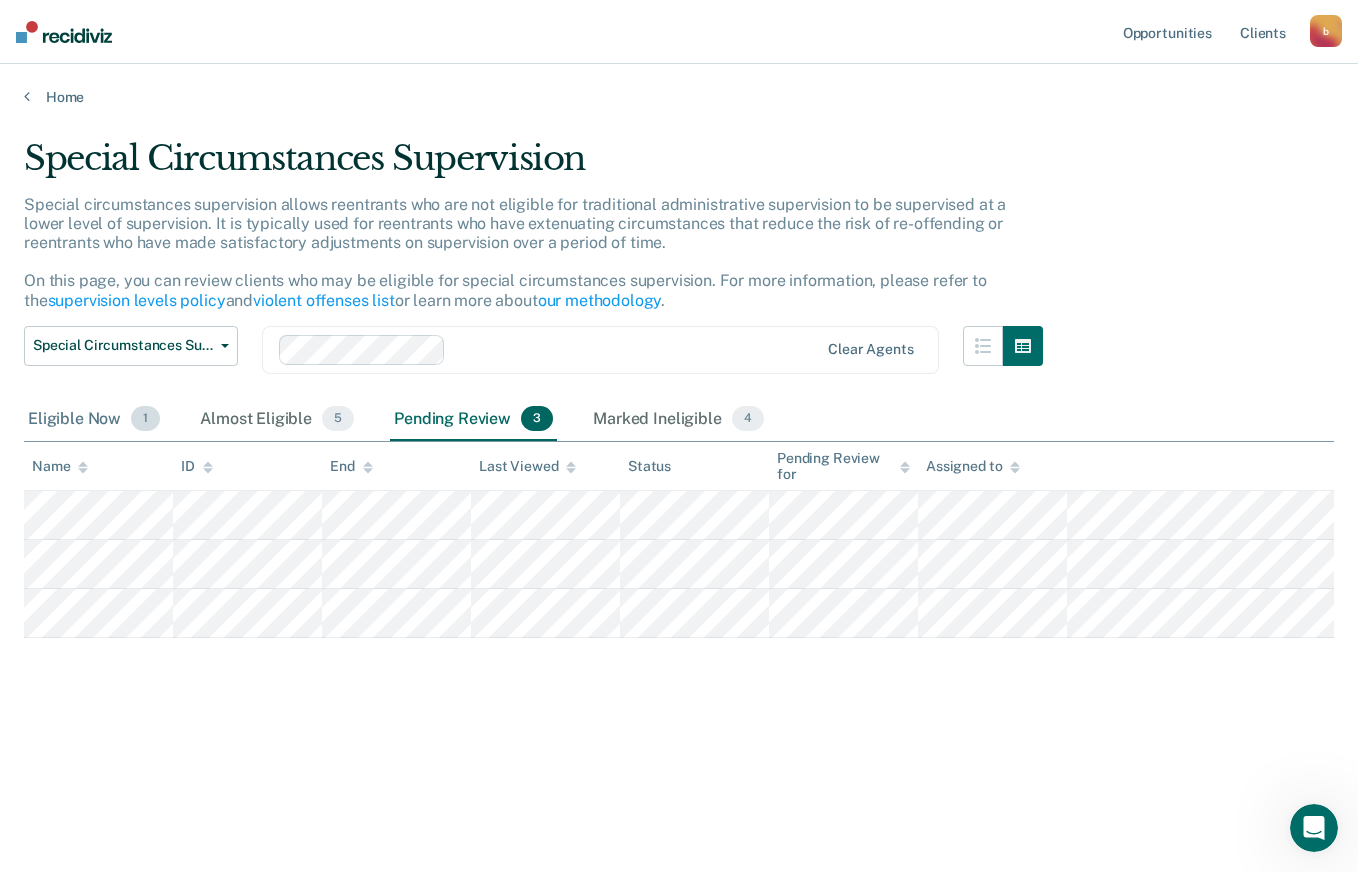 click on "Eligible Now 1" at bounding box center [94, 420] 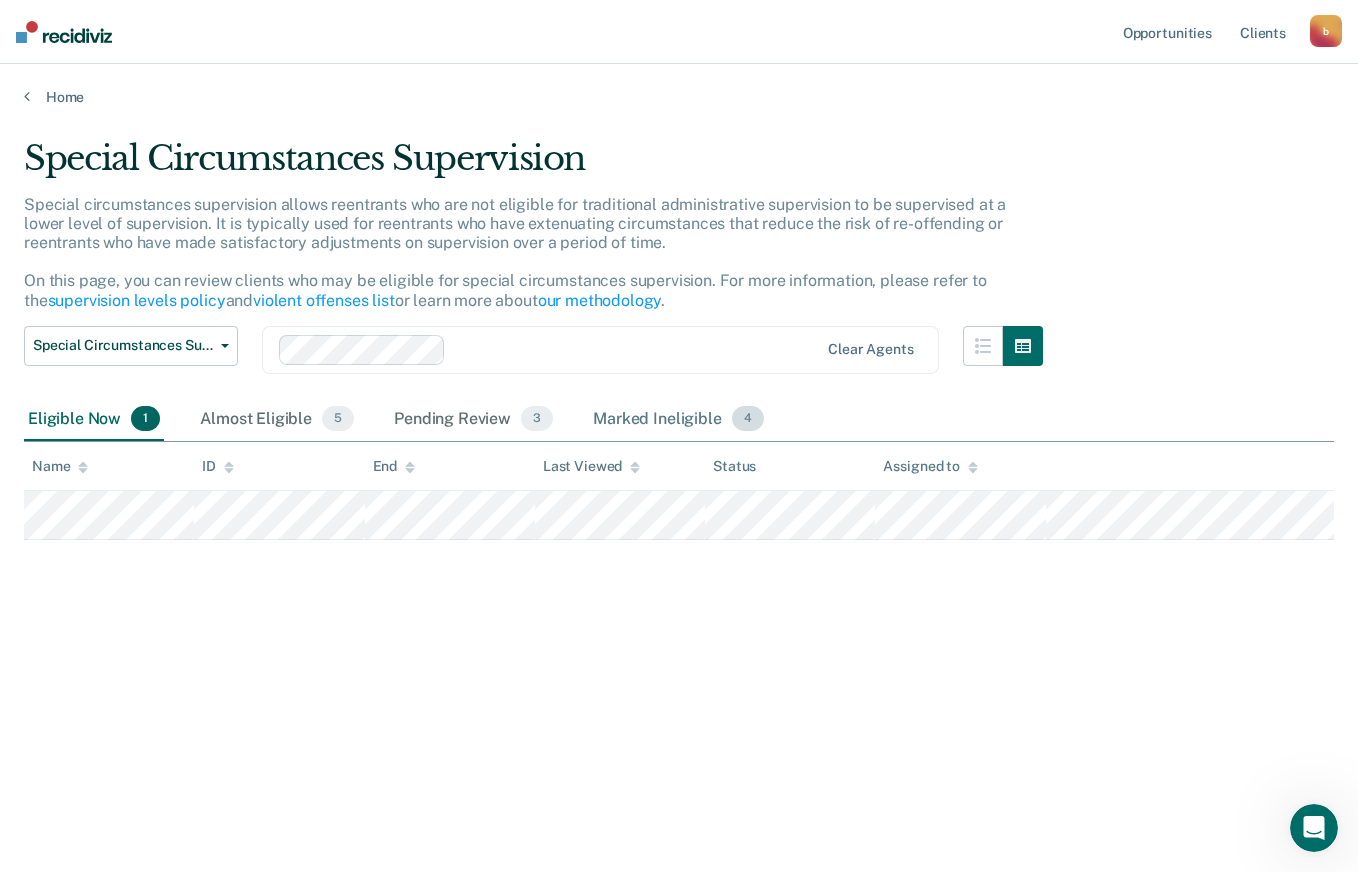 click on "Marked Ineligible 4" at bounding box center [678, 420] 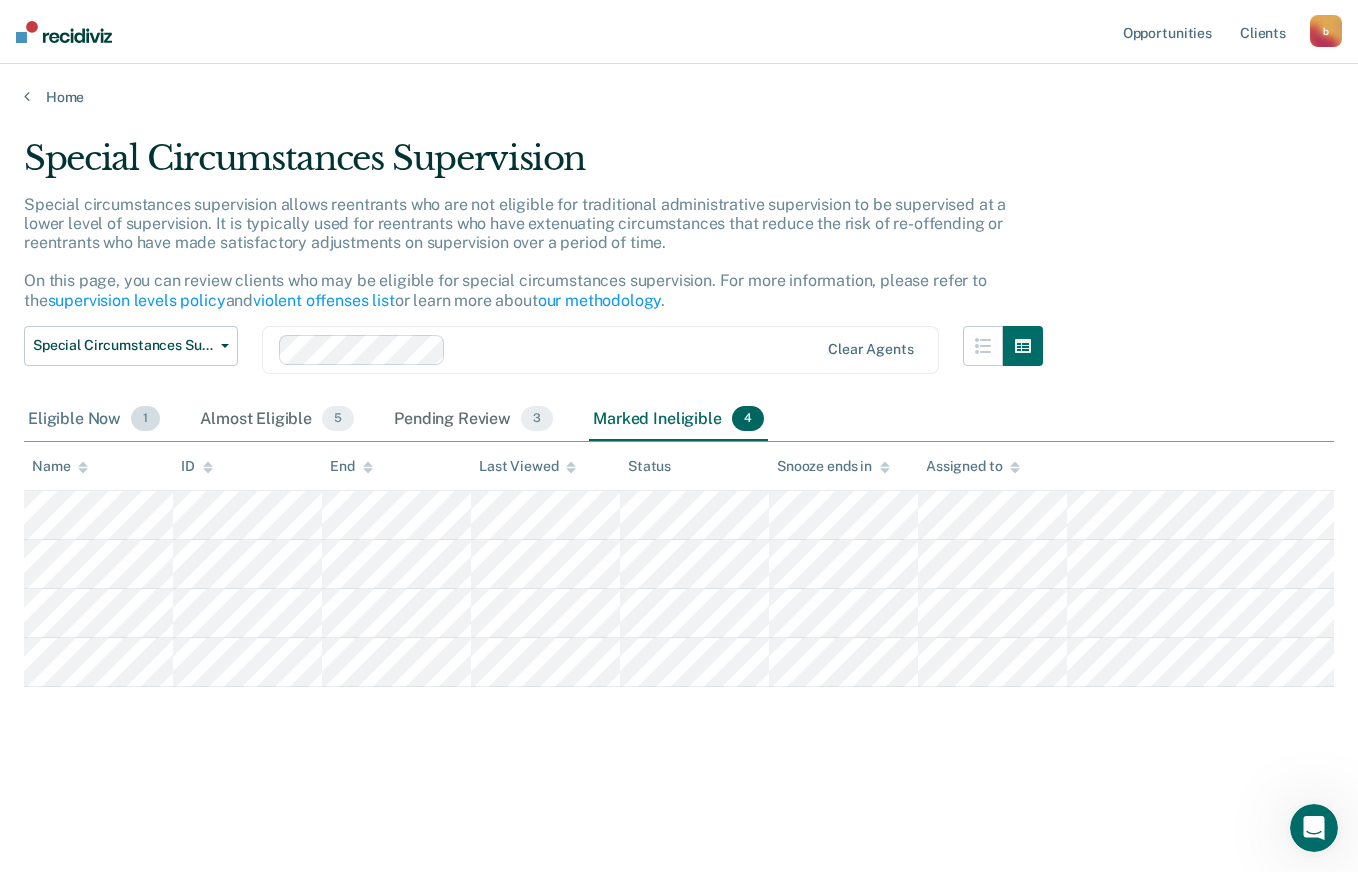 click on "Eligible Now 1" at bounding box center (94, 420) 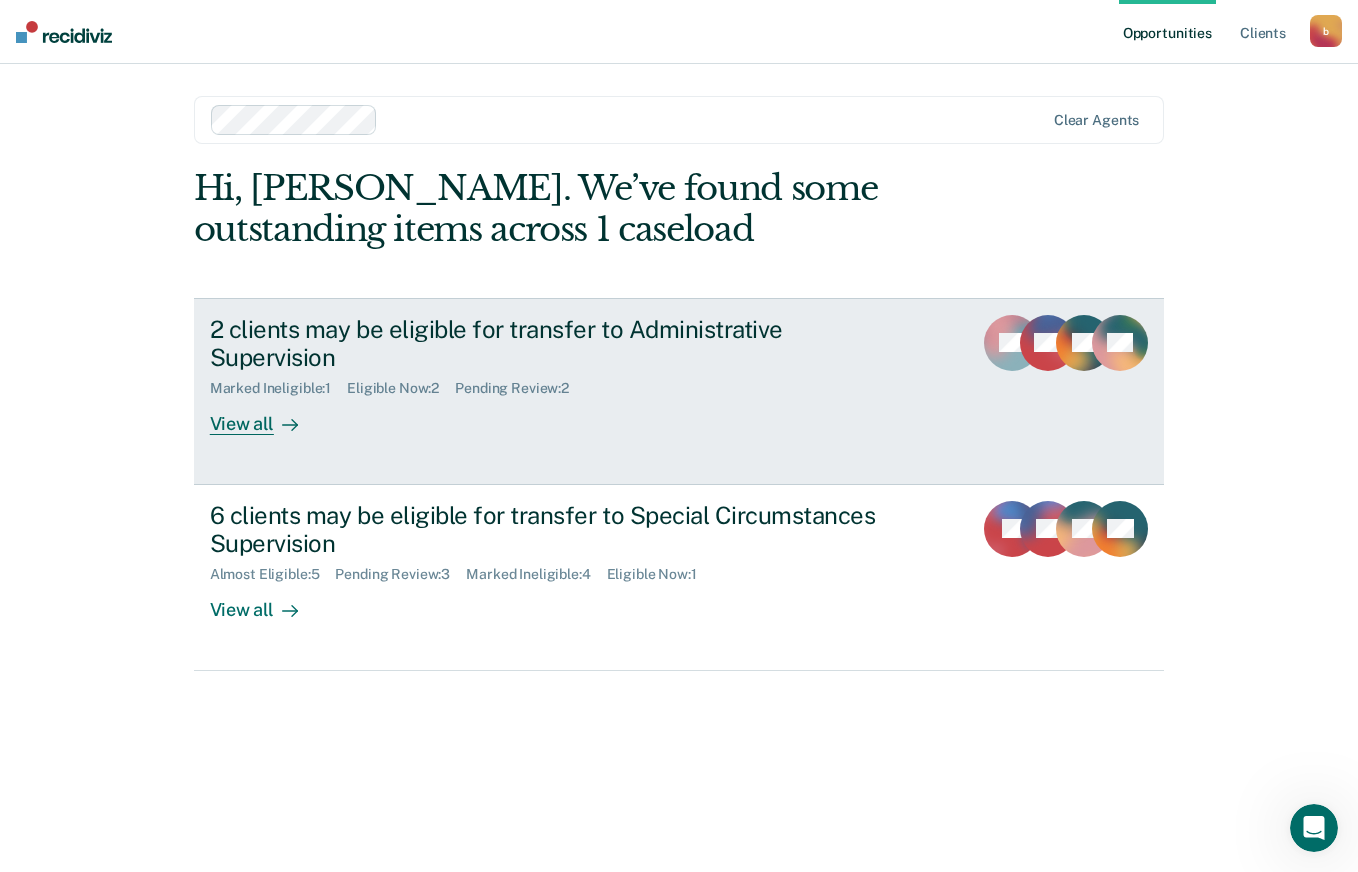 click on "2 clients may be eligible for transfer to Administrative Supervision" at bounding box center [561, 344] 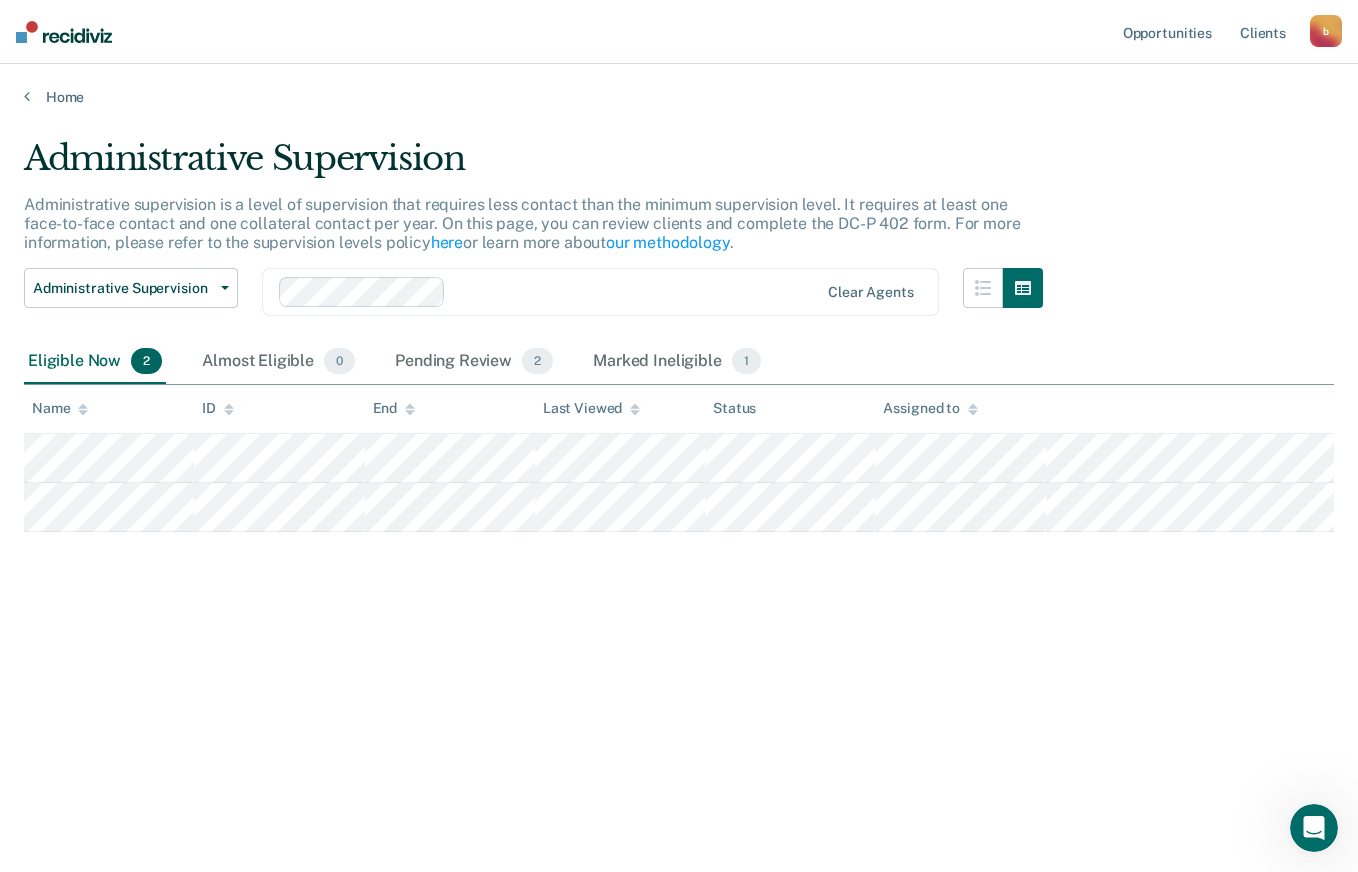 click on "Home" at bounding box center (679, 97) 